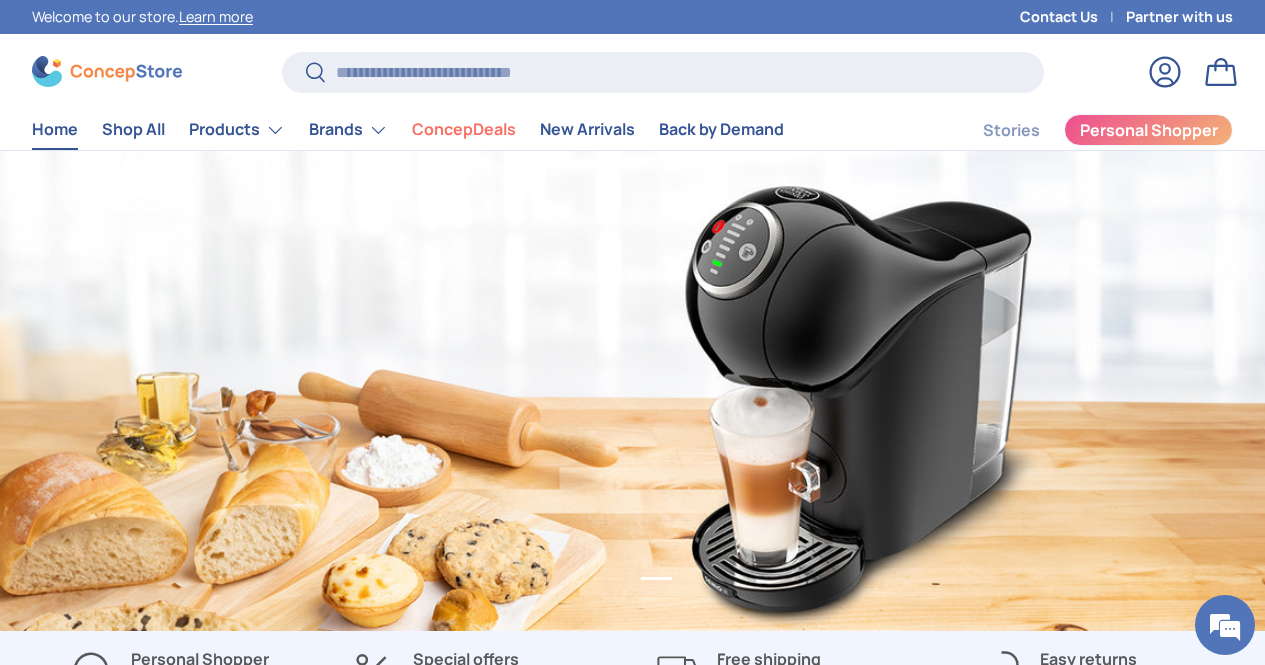 scroll, scrollTop: 0, scrollLeft: 0, axis: both 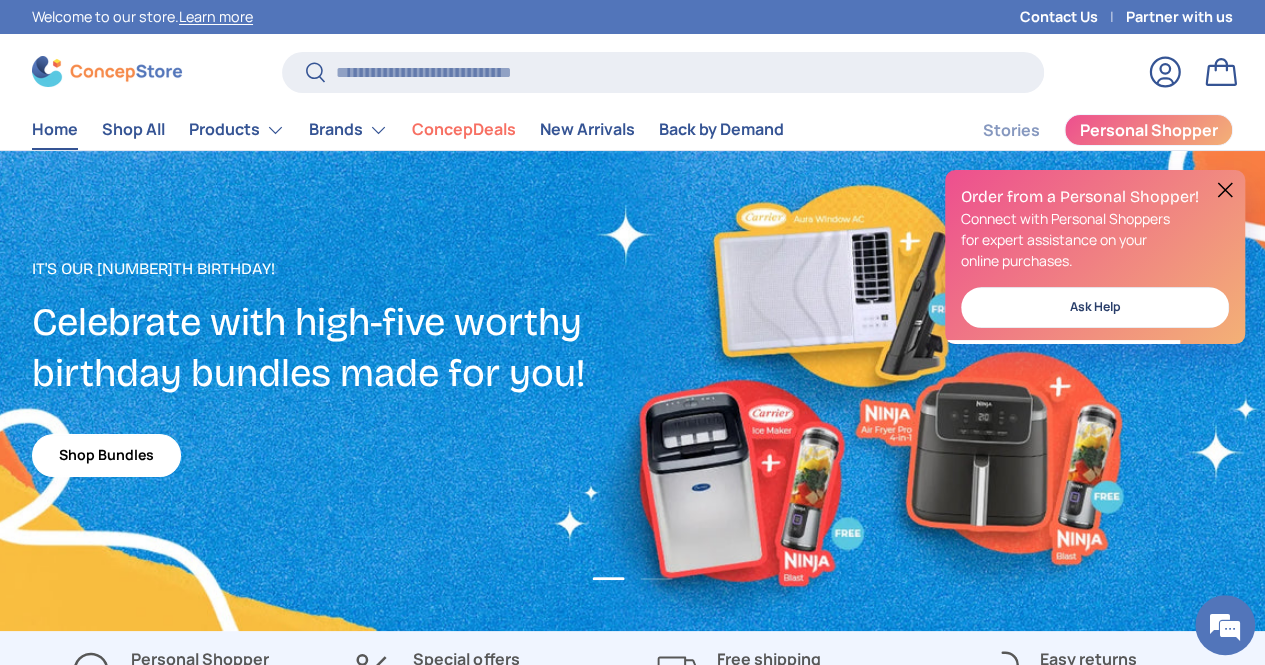 click at bounding box center [1225, 190] 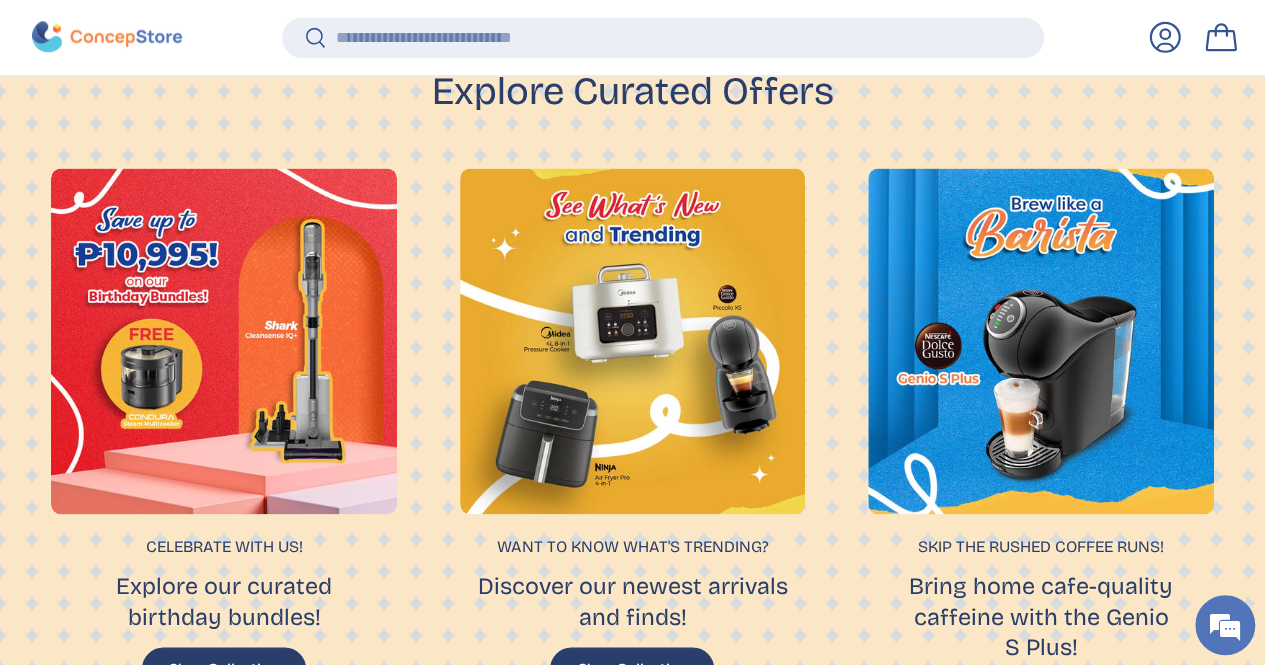 scroll, scrollTop: 1314, scrollLeft: 0, axis: vertical 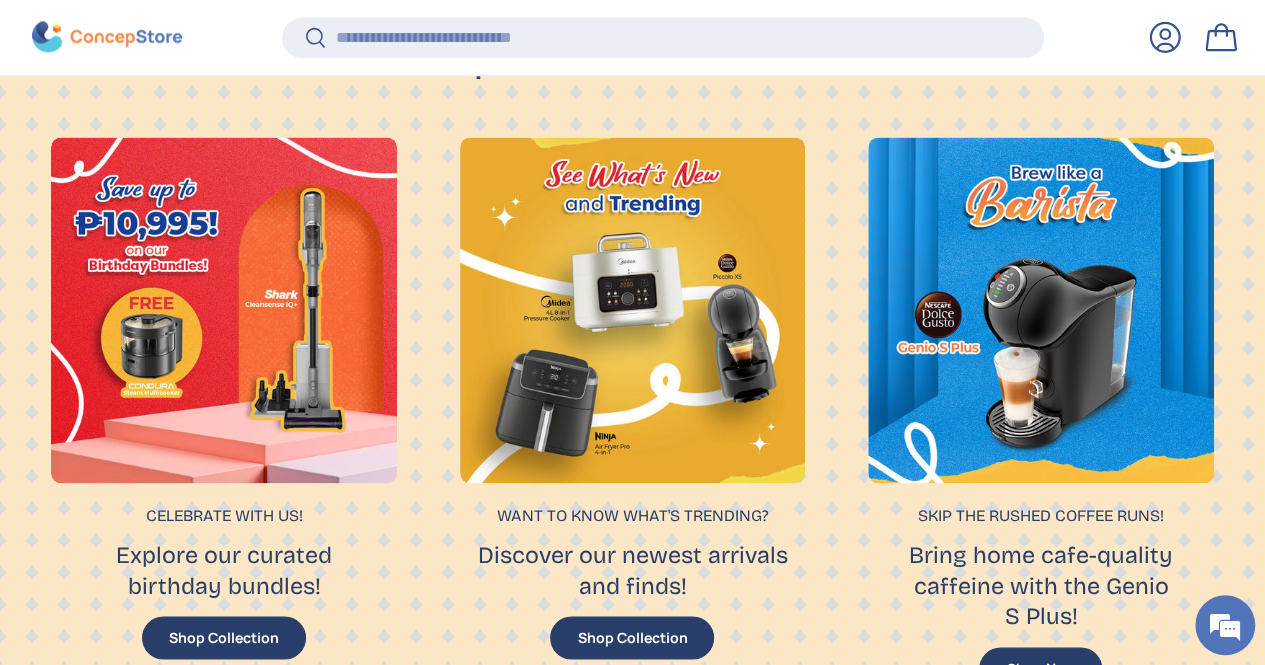 click on "Shop Collection" at bounding box center (224, 637) 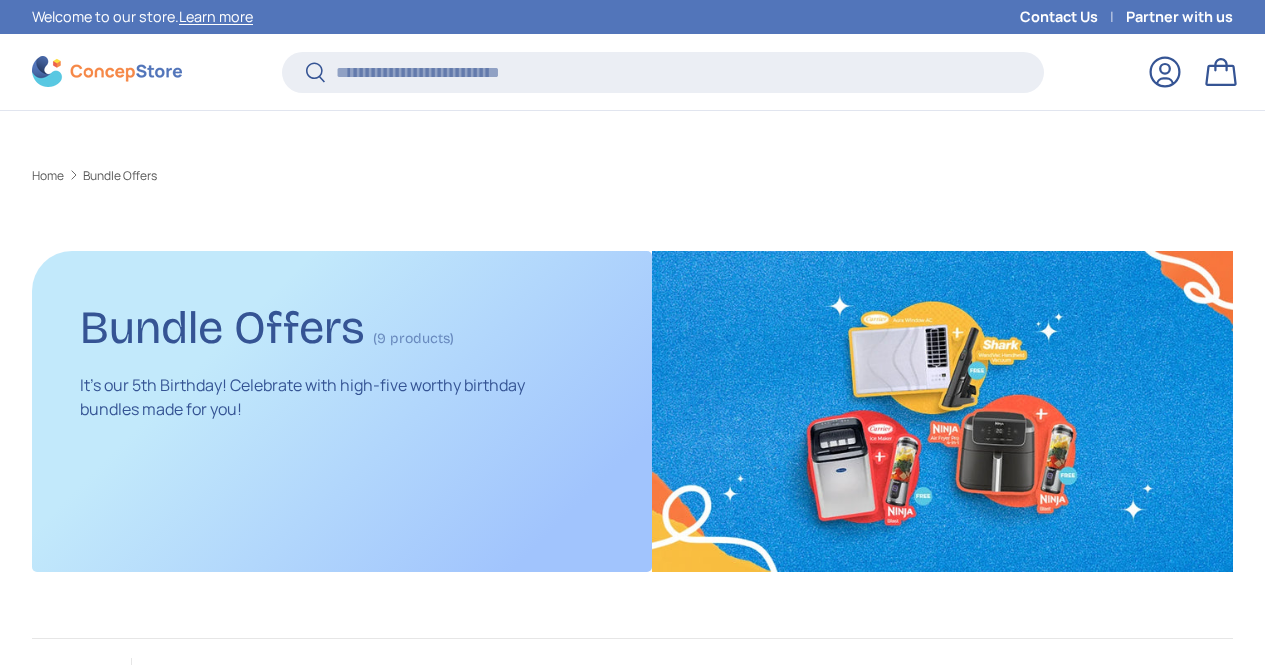scroll, scrollTop: 596, scrollLeft: 0, axis: vertical 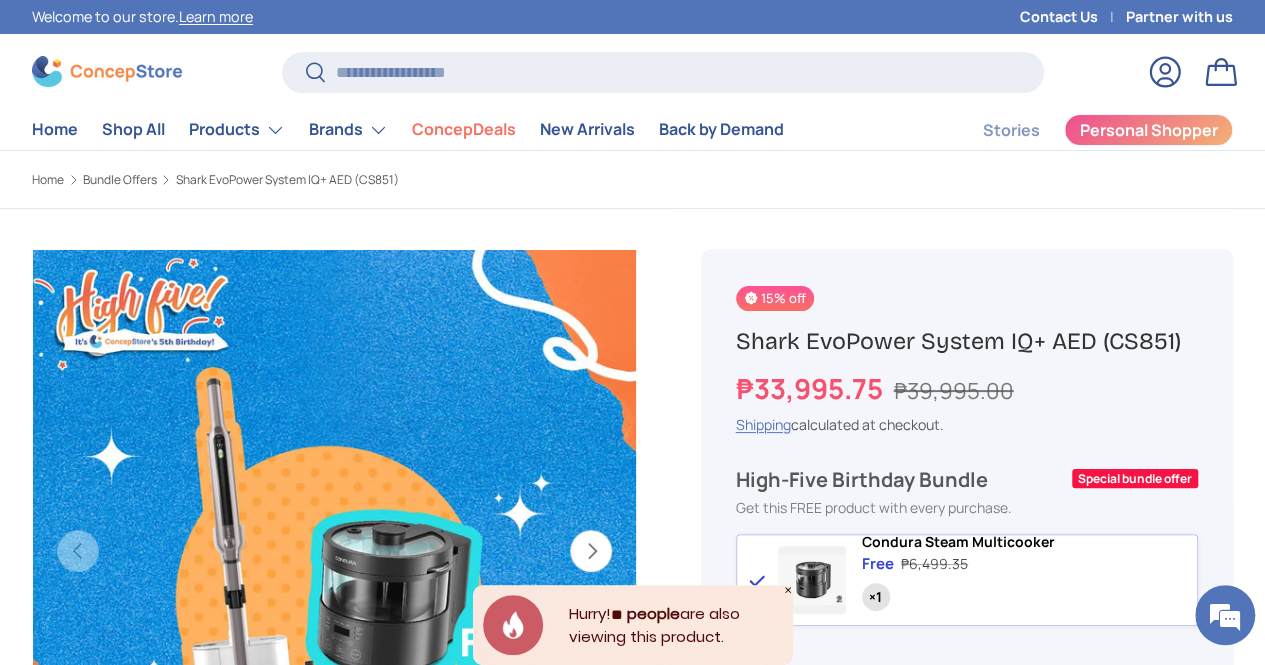 drag, startPoint x: 900, startPoint y: 421, endPoint x: 730, endPoint y: 417, distance: 170.04706 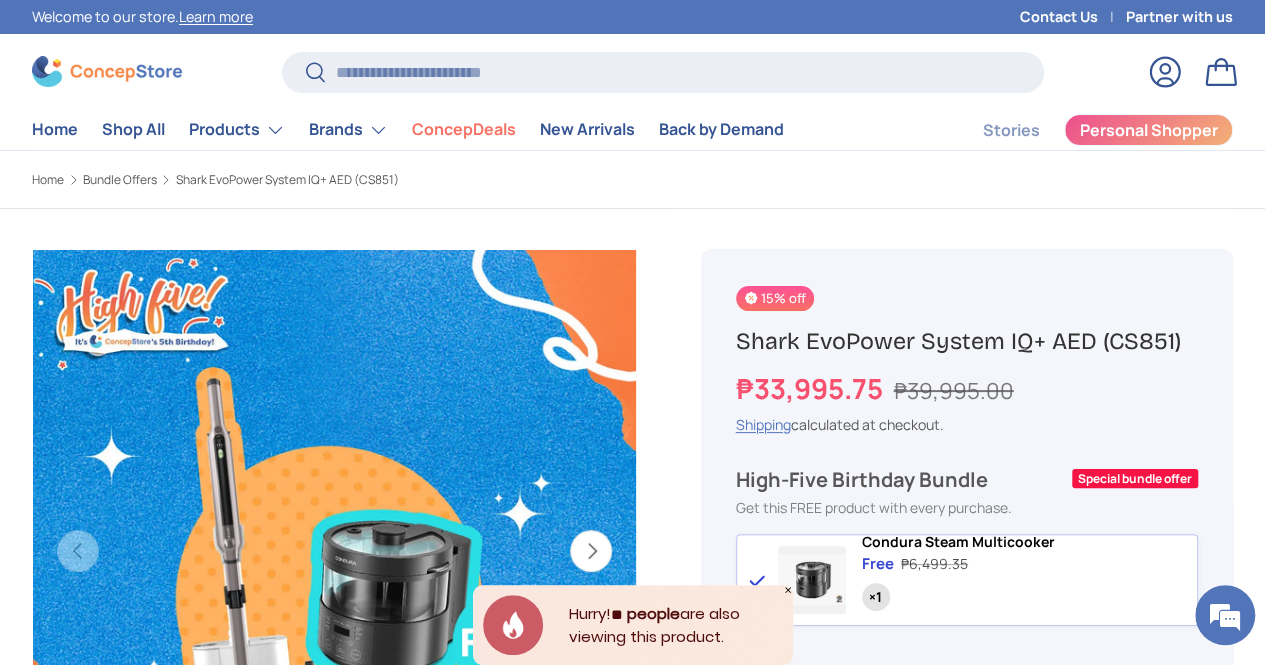 click on "Home
Bundle Offers
Shark EvoPower System IQ+ AED (CS851)
Previous
Next
Loading...
Load image 1 in gallery view
Load image 2 in gallery view
Load image 3 in gallery view
Load image 4 in gallery view
Load image 5 in gallery view" at bounding box center [632, 1832] 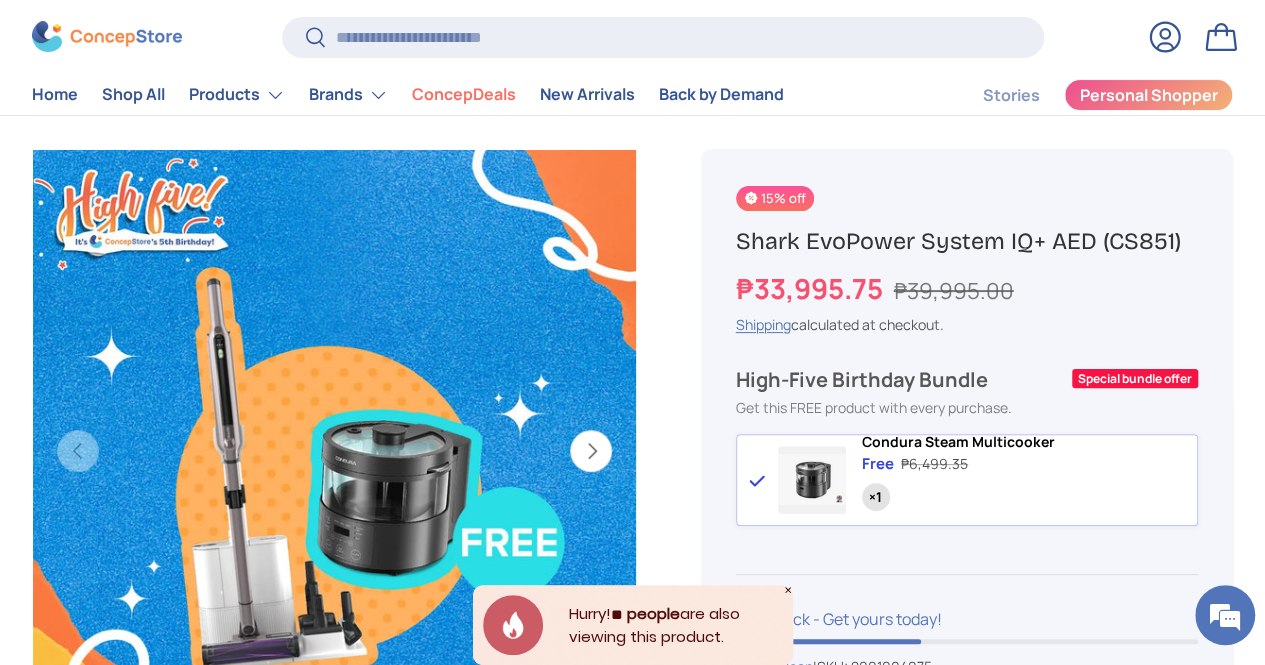 scroll, scrollTop: 200, scrollLeft: 0, axis: vertical 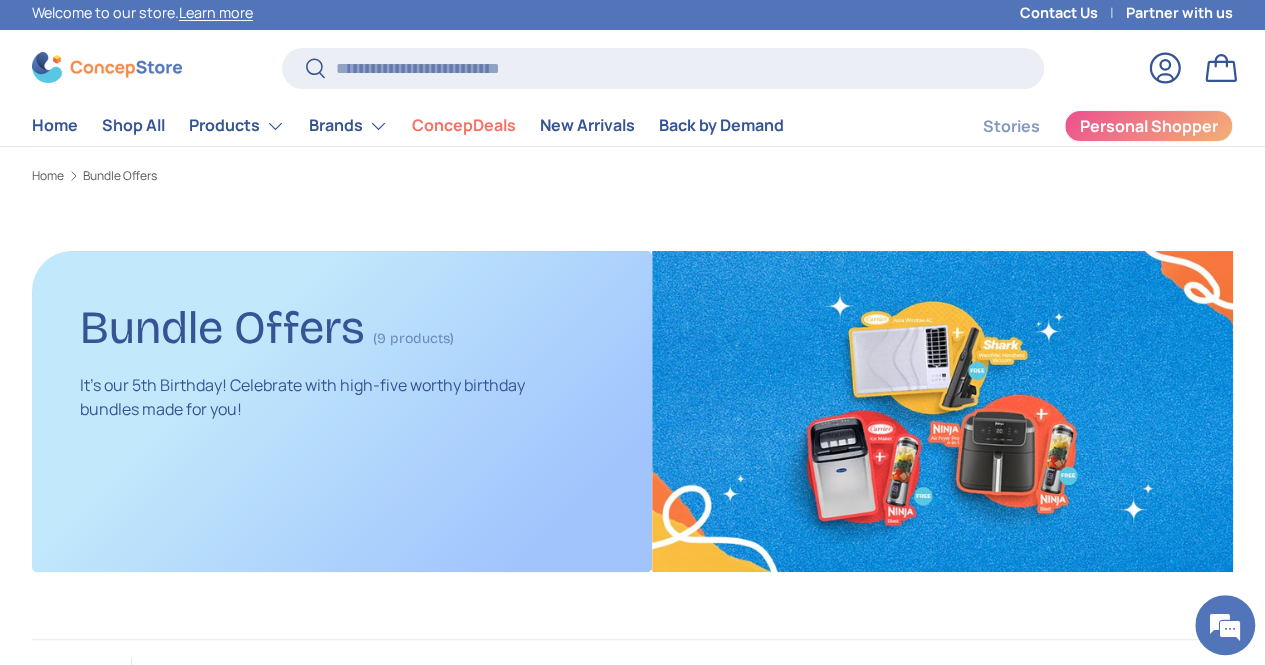 click at bounding box center (107, 67) 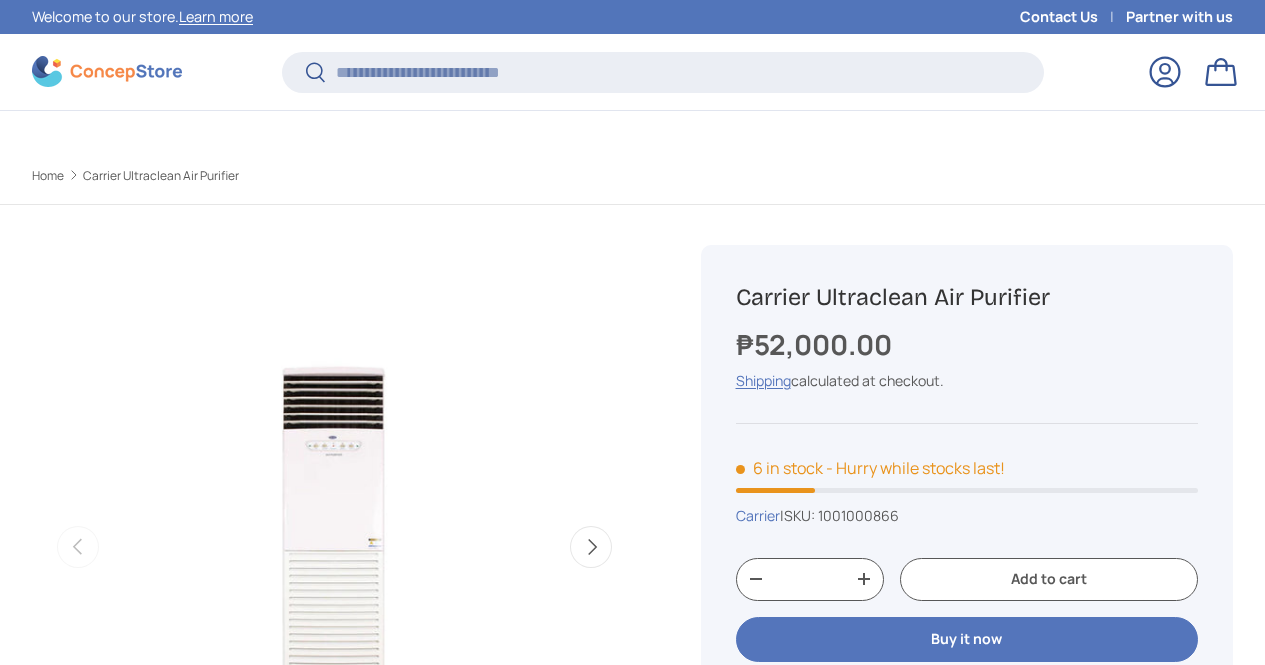 scroll, scrollTop: 796, scrollLeft: 0, axis: vertical 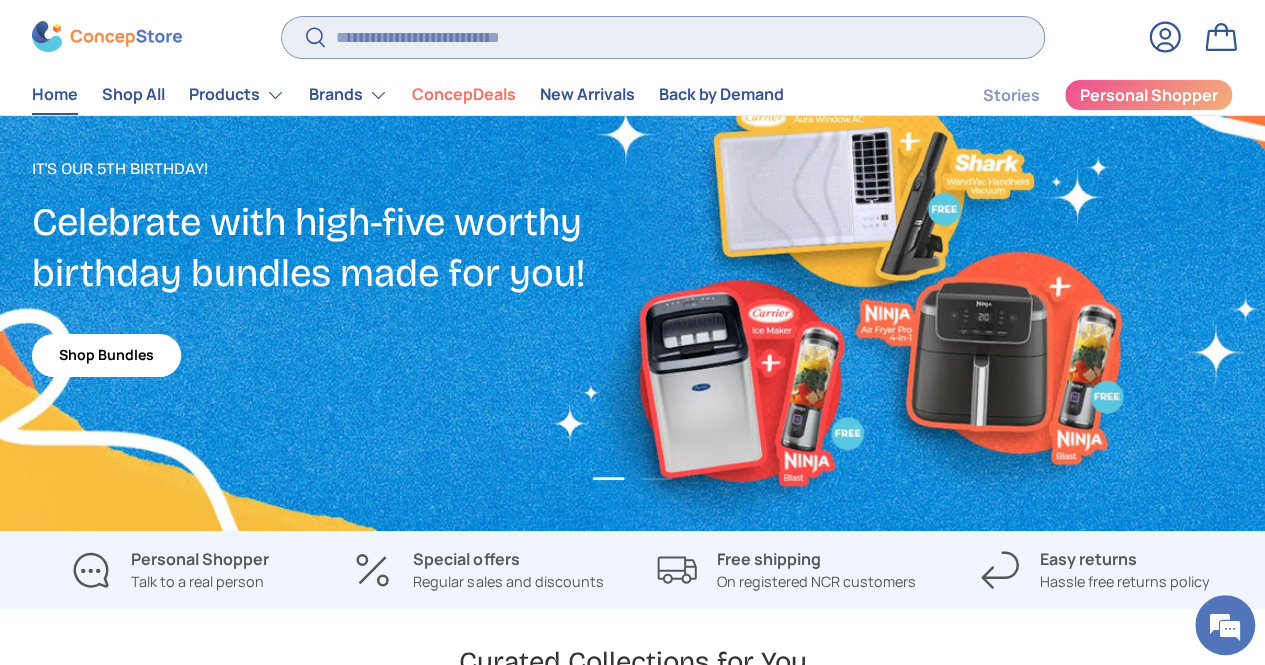 click on "Search" at bounding box center [663, 37] 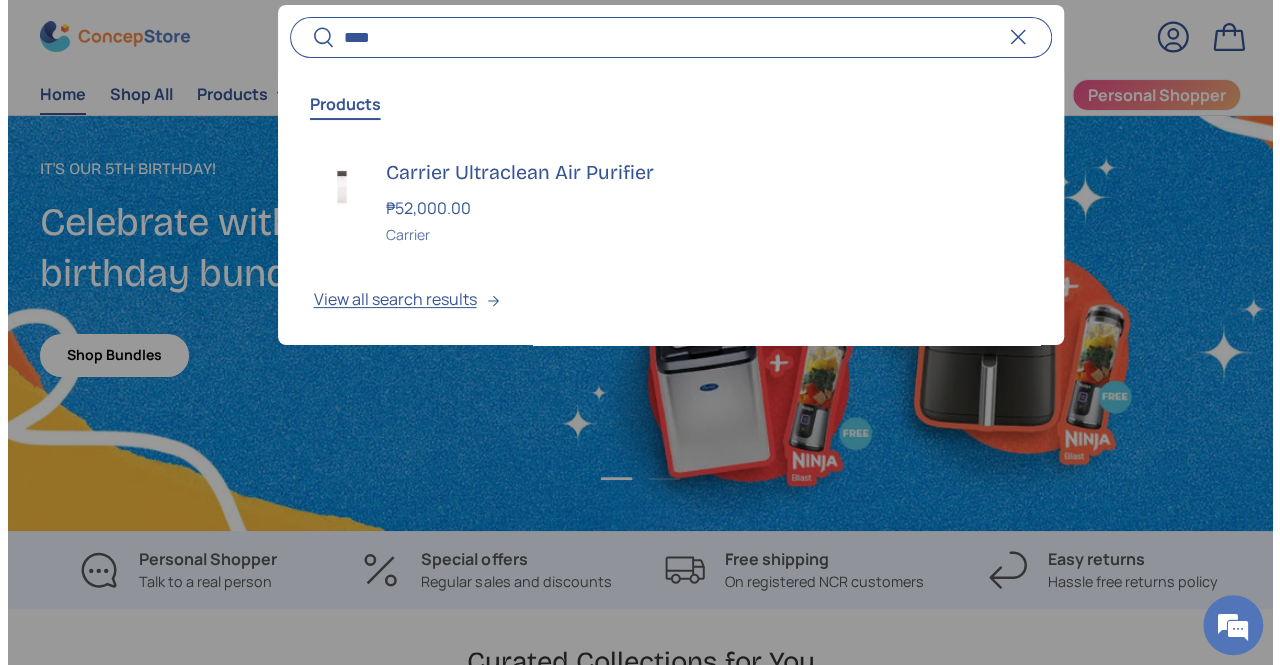 scroll, scrollTop: 5140, scrollLeft: 7690, axis: both 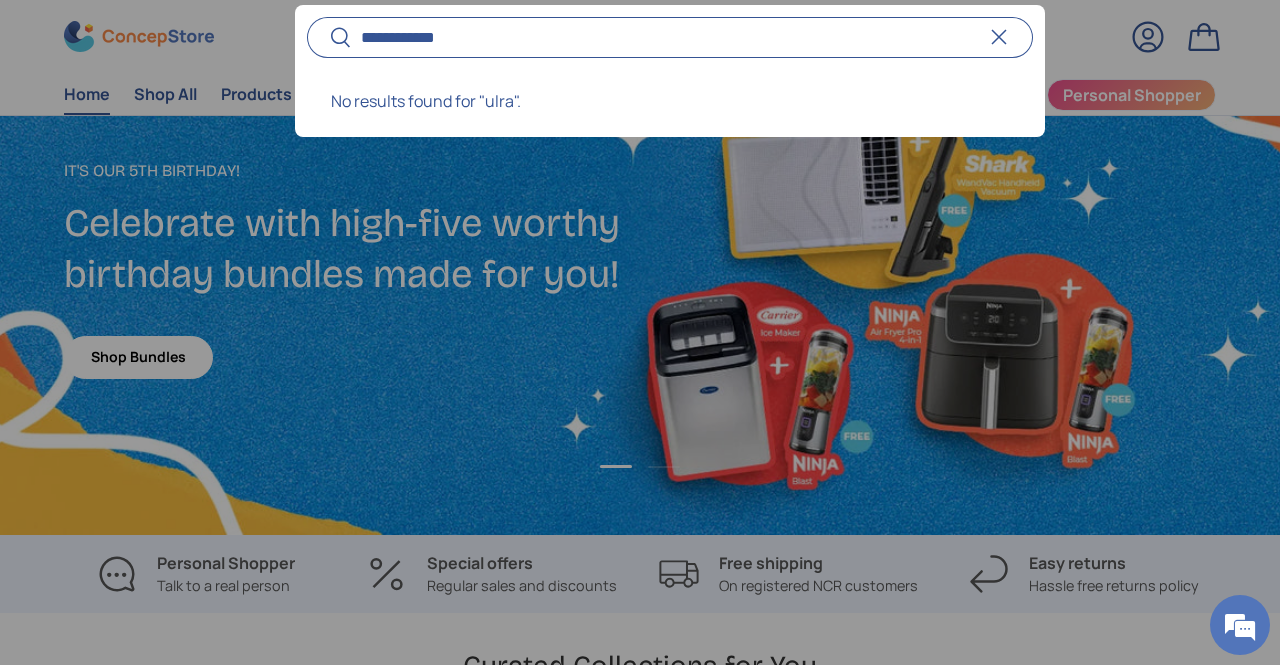 type on "**********" 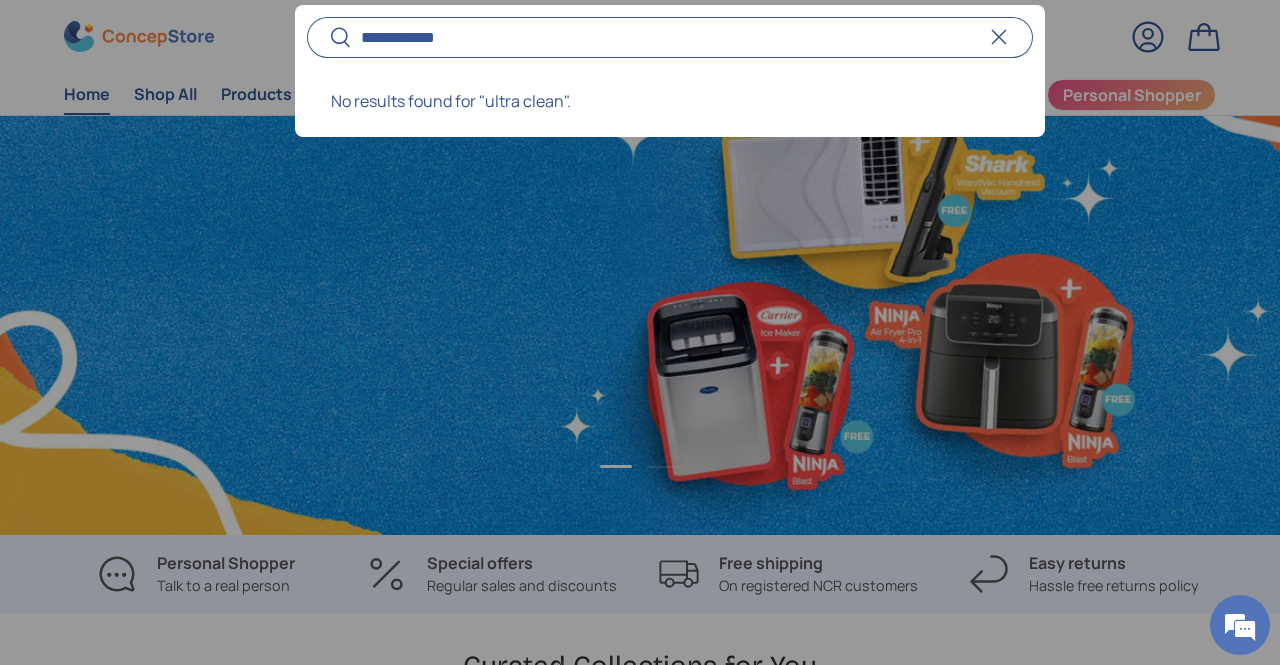 scroll, scrollTop: 0, scrollLeft: 1280, axis: horizontal 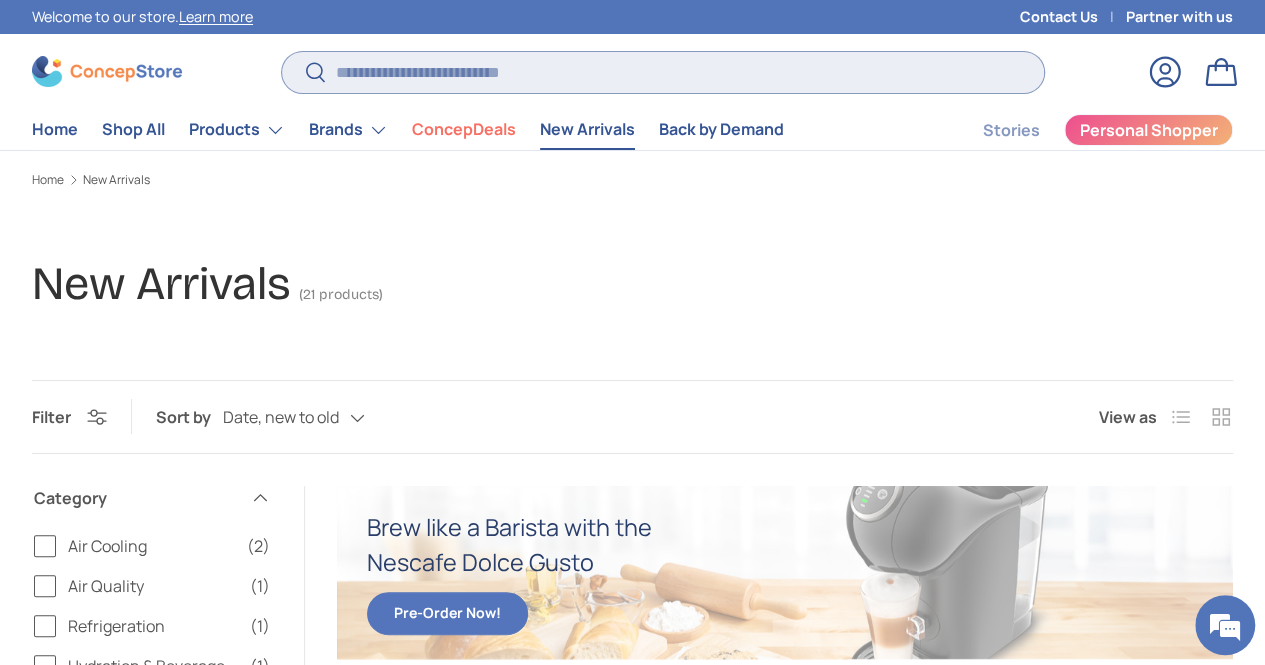 click on "Search" at bounding box center (663, 72) 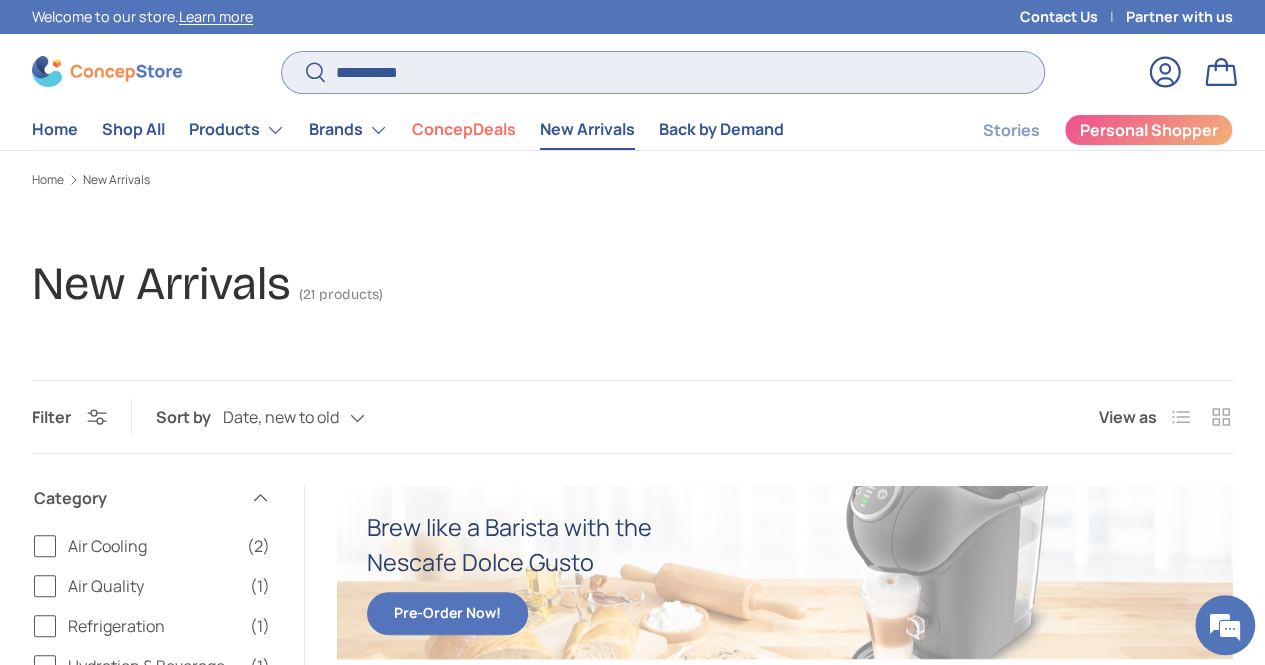 type on "*********" 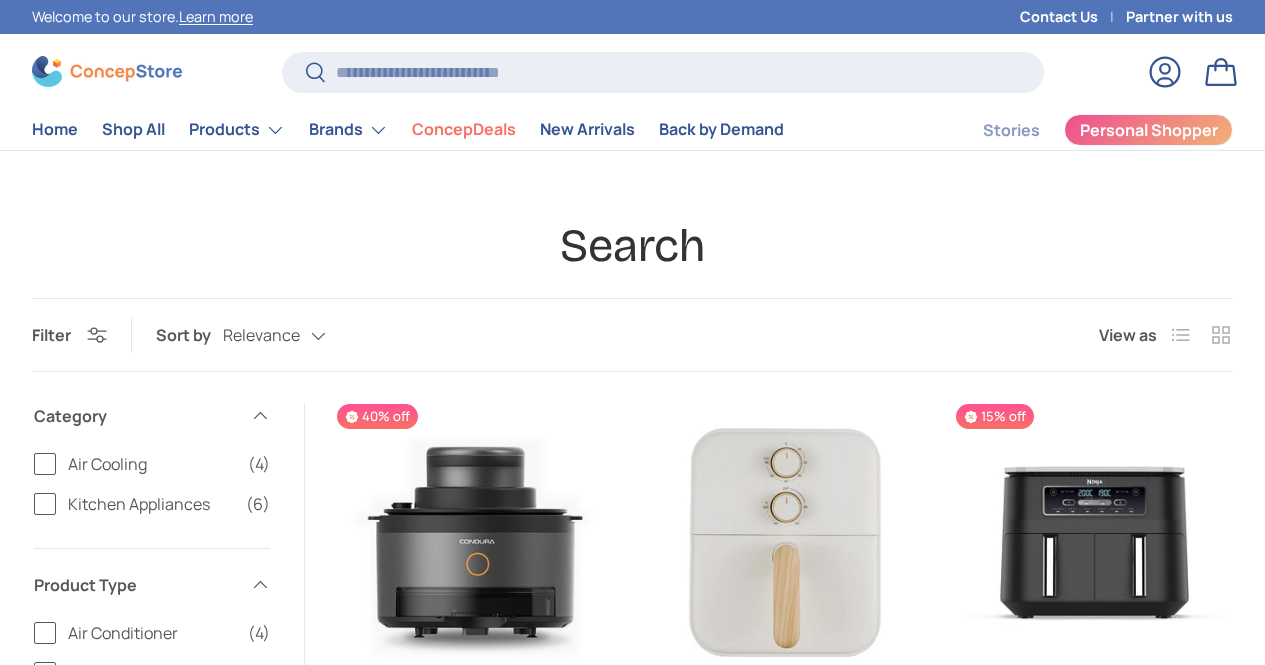 scroll, scrollTop: 200, scrollLeft: 0, axis: vertical 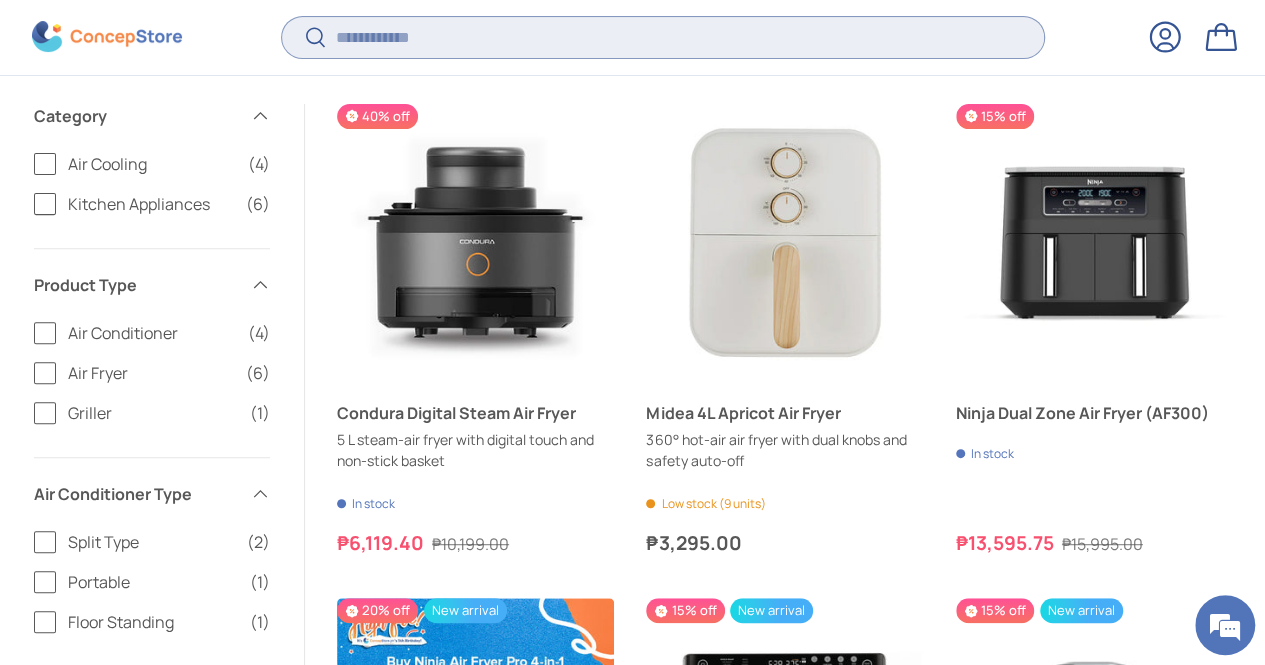 click on "Search" at bounding box center [663, 37] 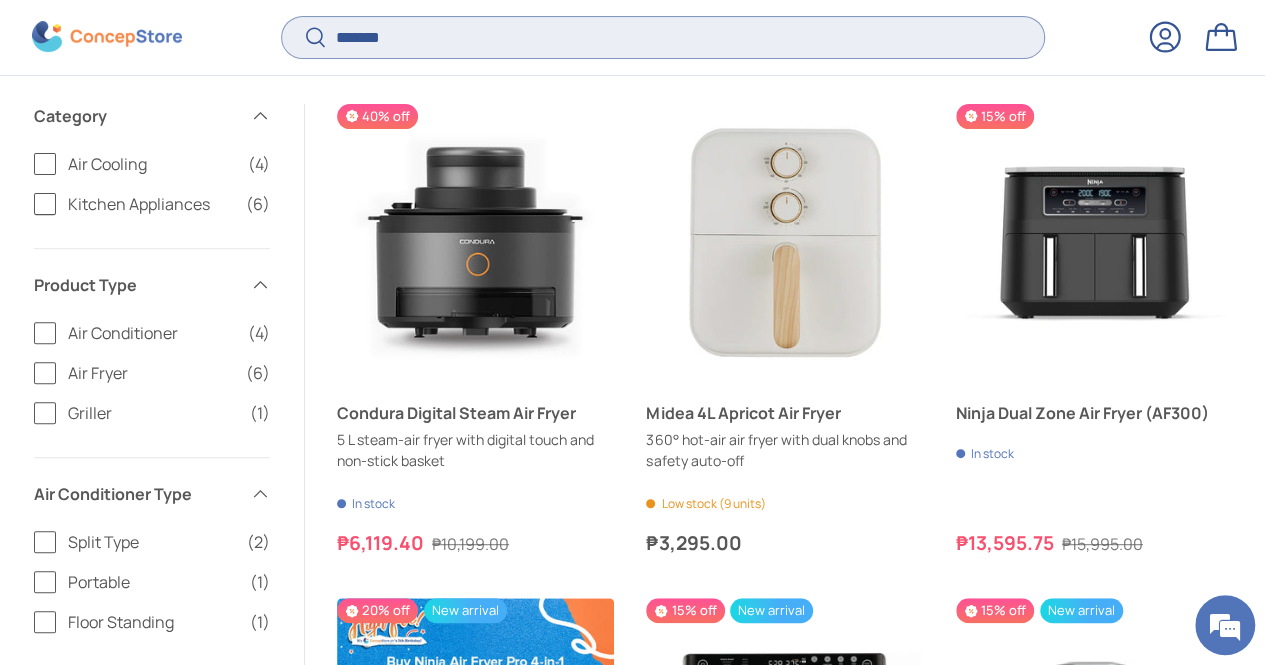 type on "*******" 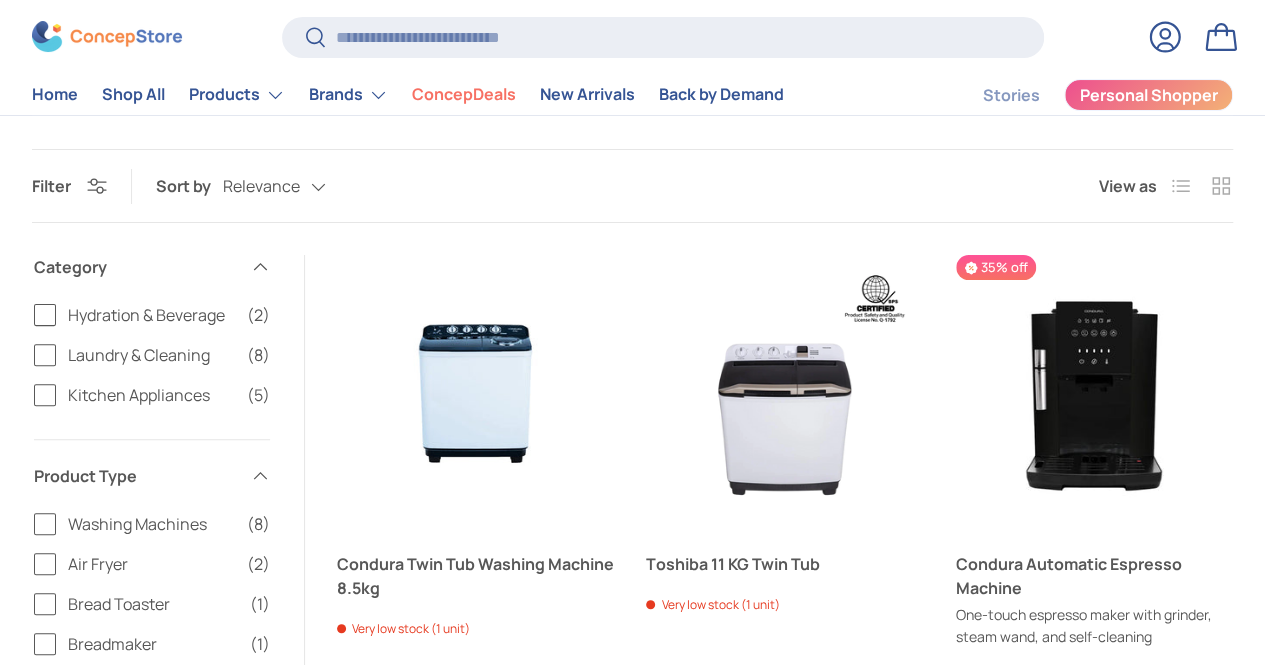 scroll, scrollTop: 300, scrollLeft: 0, axis: vertical 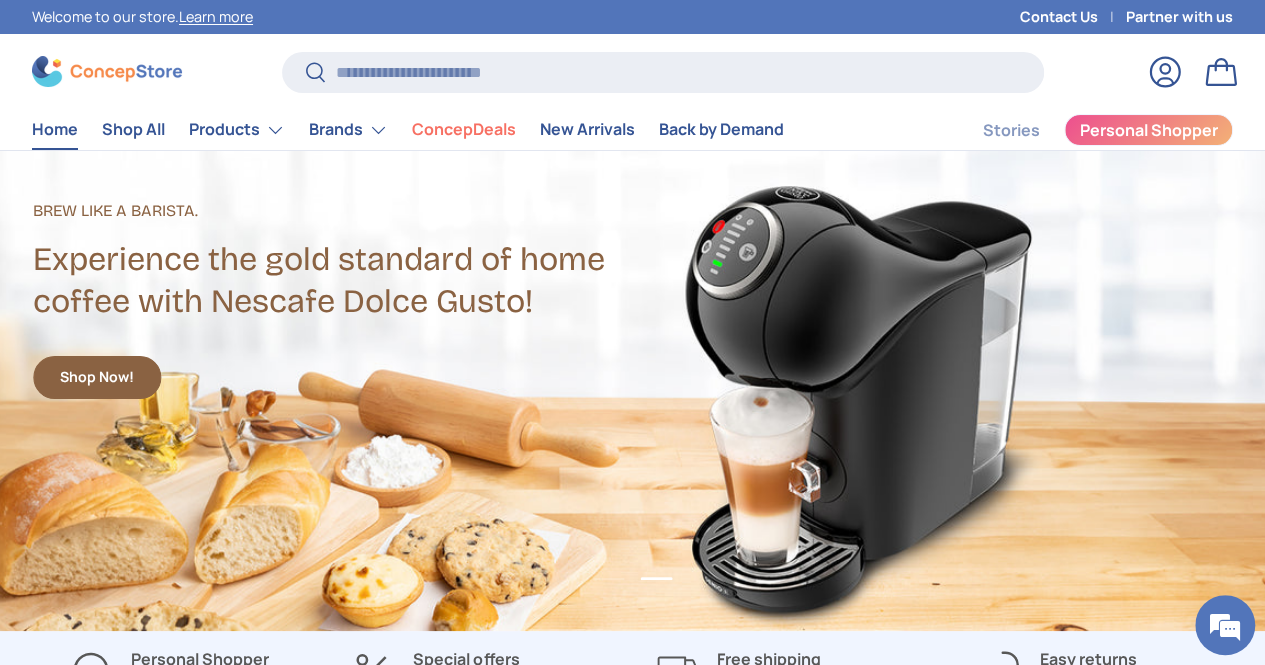 click on "Search
Search
Reset" at bounding box center [663, 80] 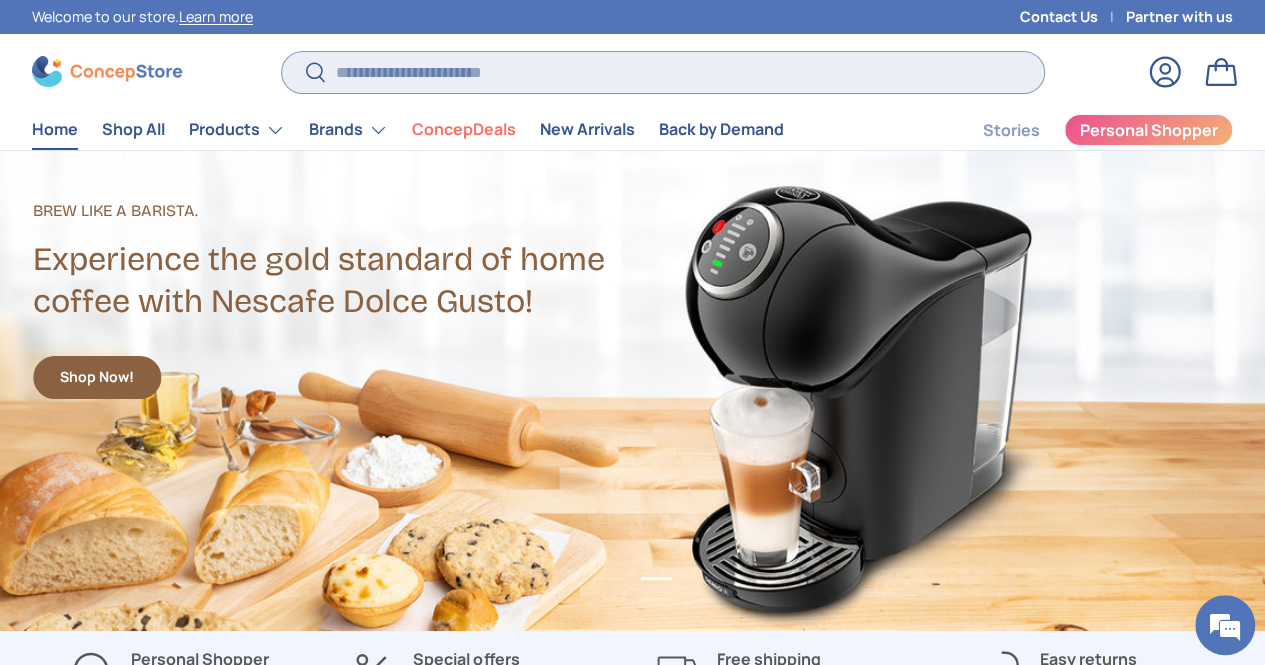 click on "Search" at bounding box center [663, 72] 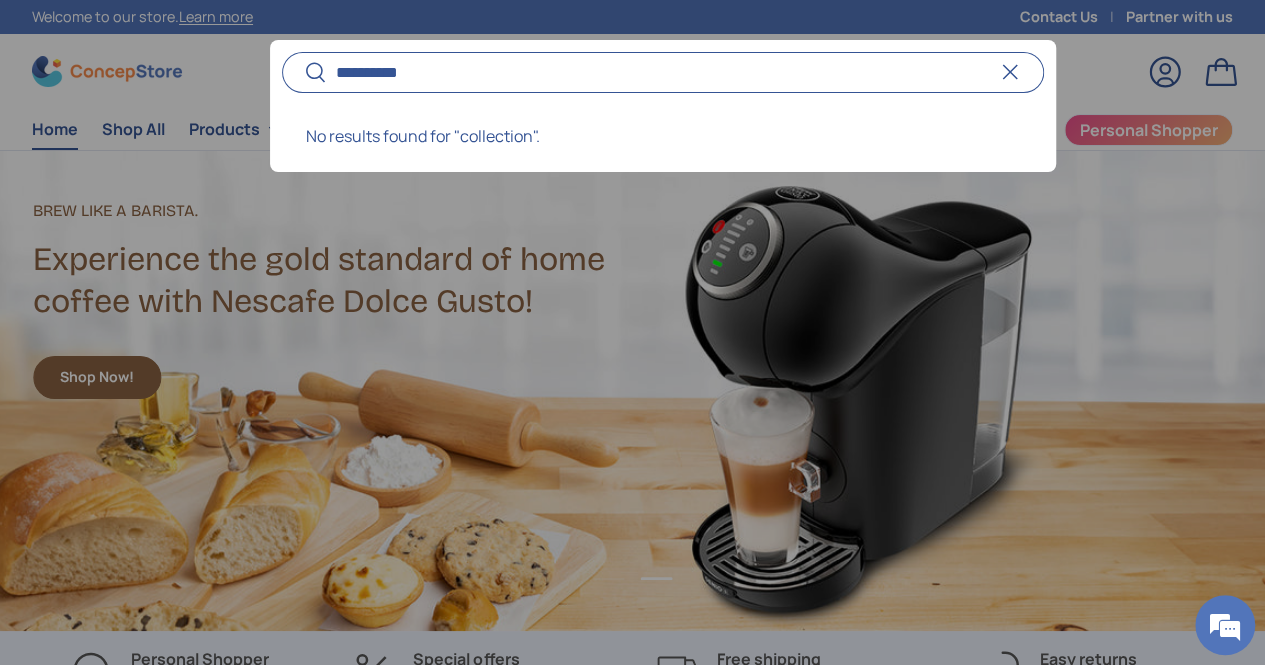 scroll, scrollTop: 0, scrollLeft: 1280, axis: horizontal 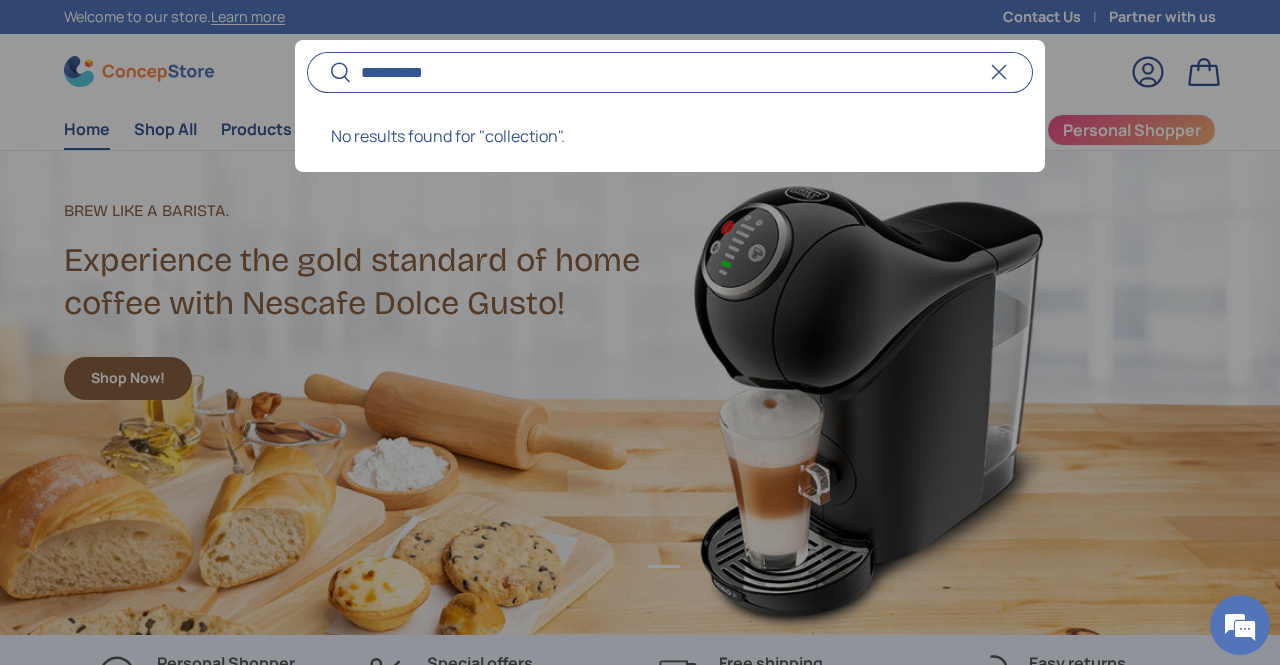 type on "**********" 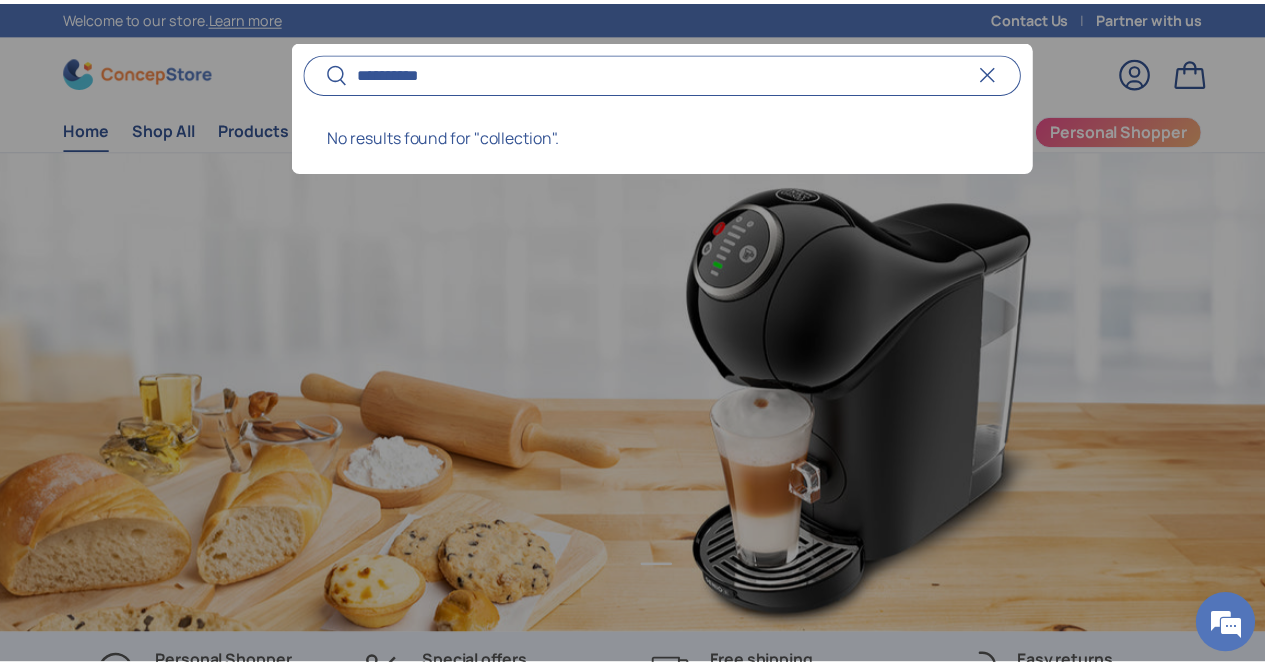 scroll, scrollTop: 0, scrollLeft: 0, axis: both 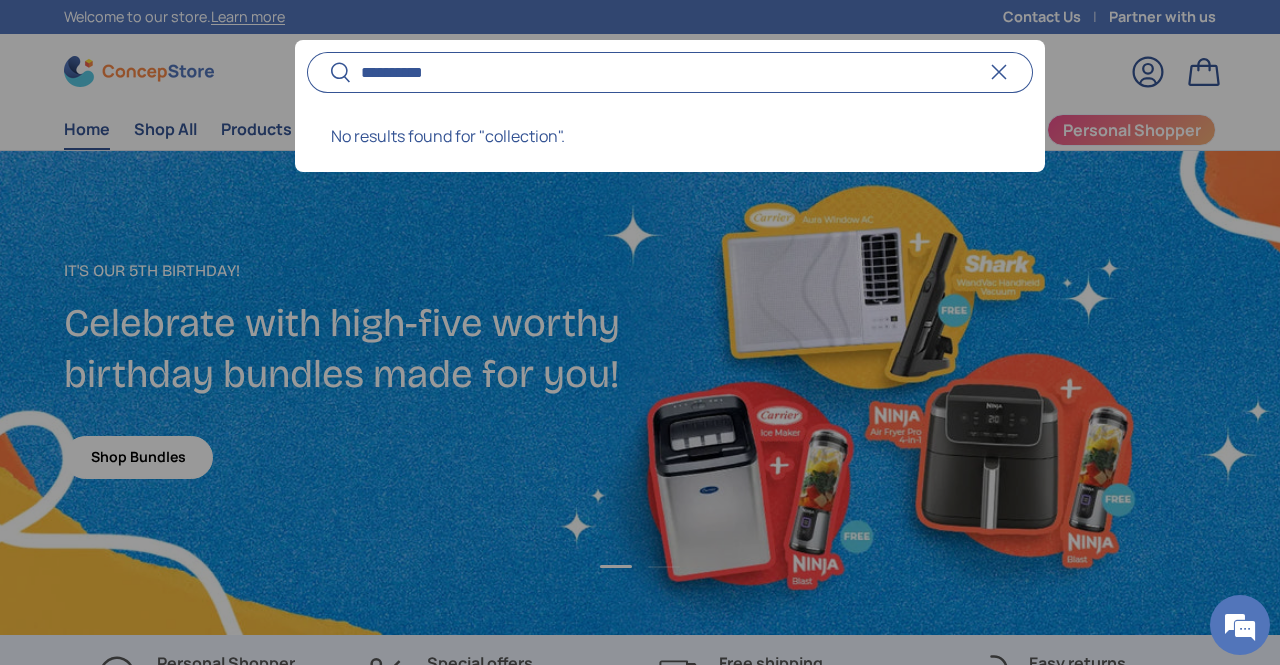 click on "Reset" at bounding box center [999, 72] 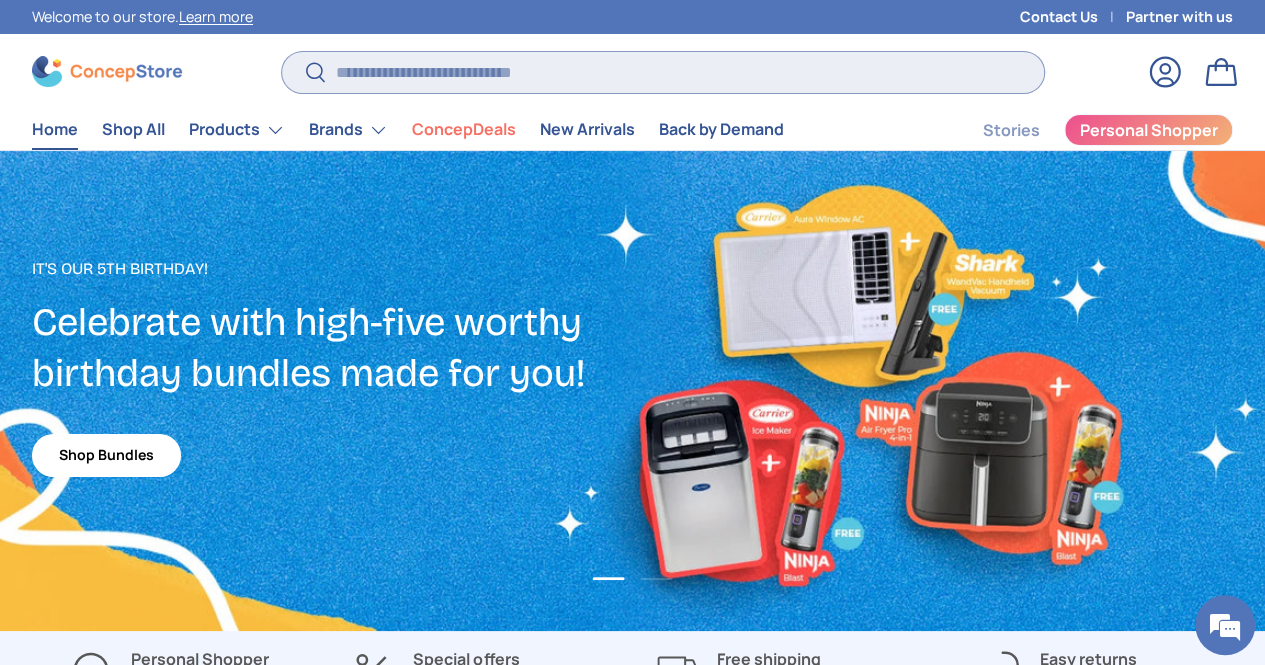 scroll, scrollTop: 5117, scrollLeft: 7621, axis: both 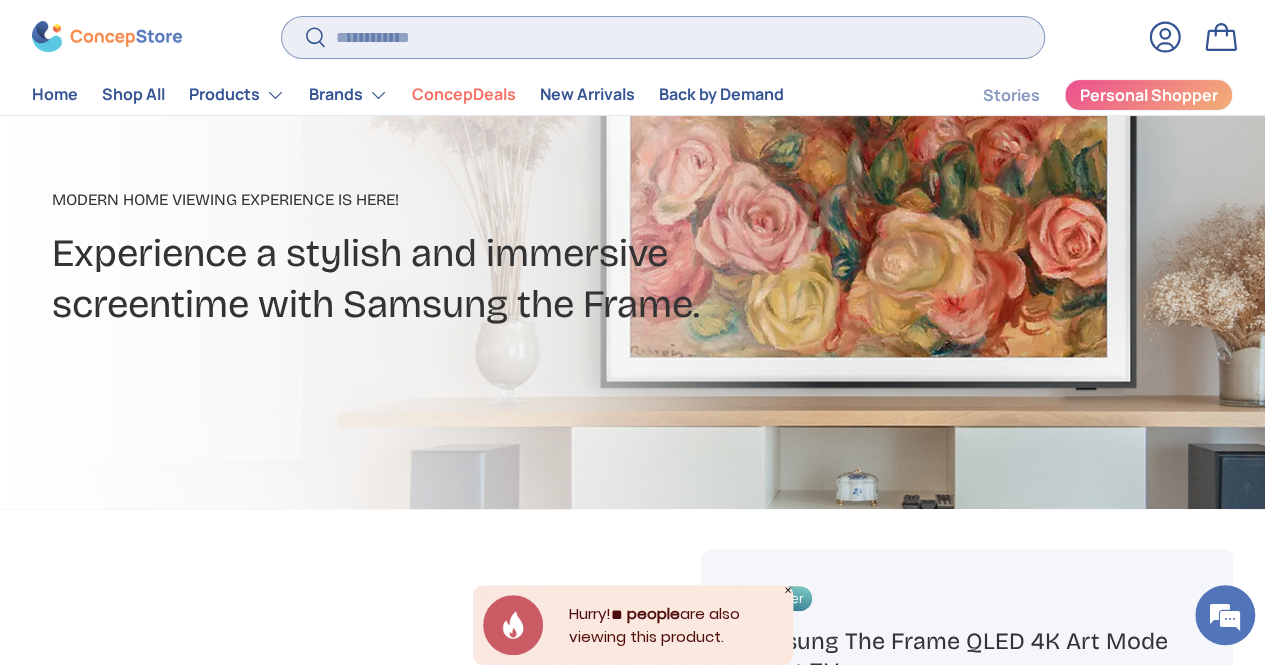 click on "Search" at bounding box center [663, 37] 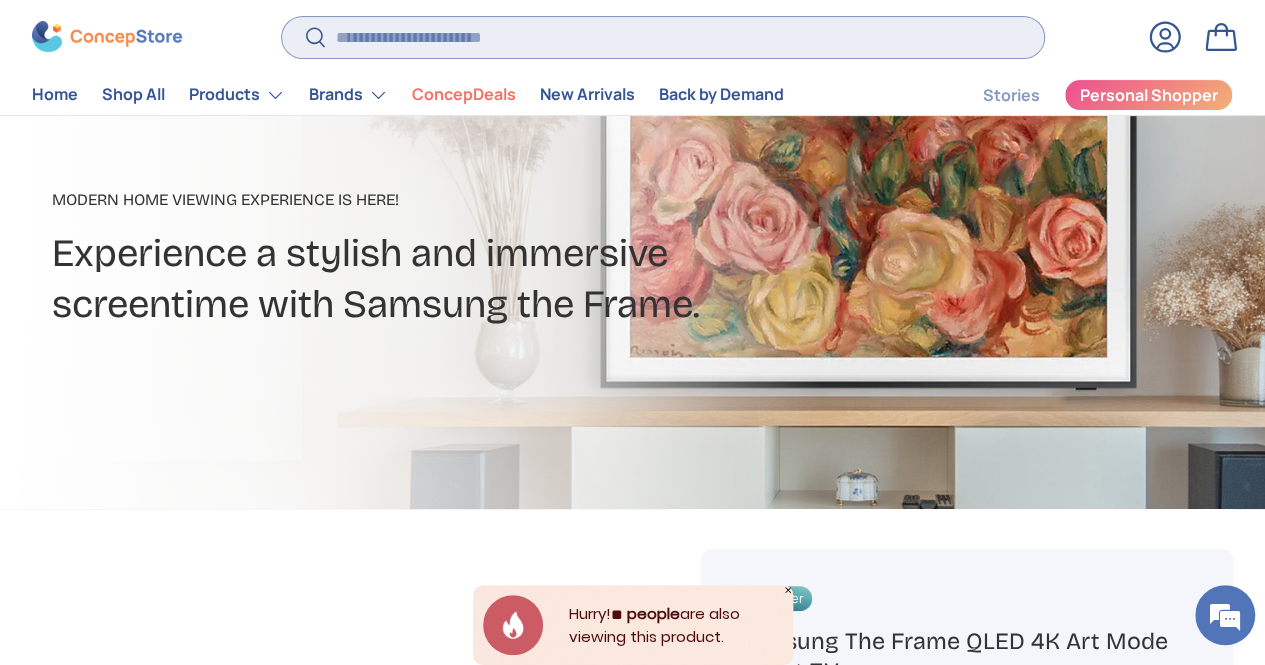 scroll, scrollTop: 0, scrollLeft: 0, axis: both 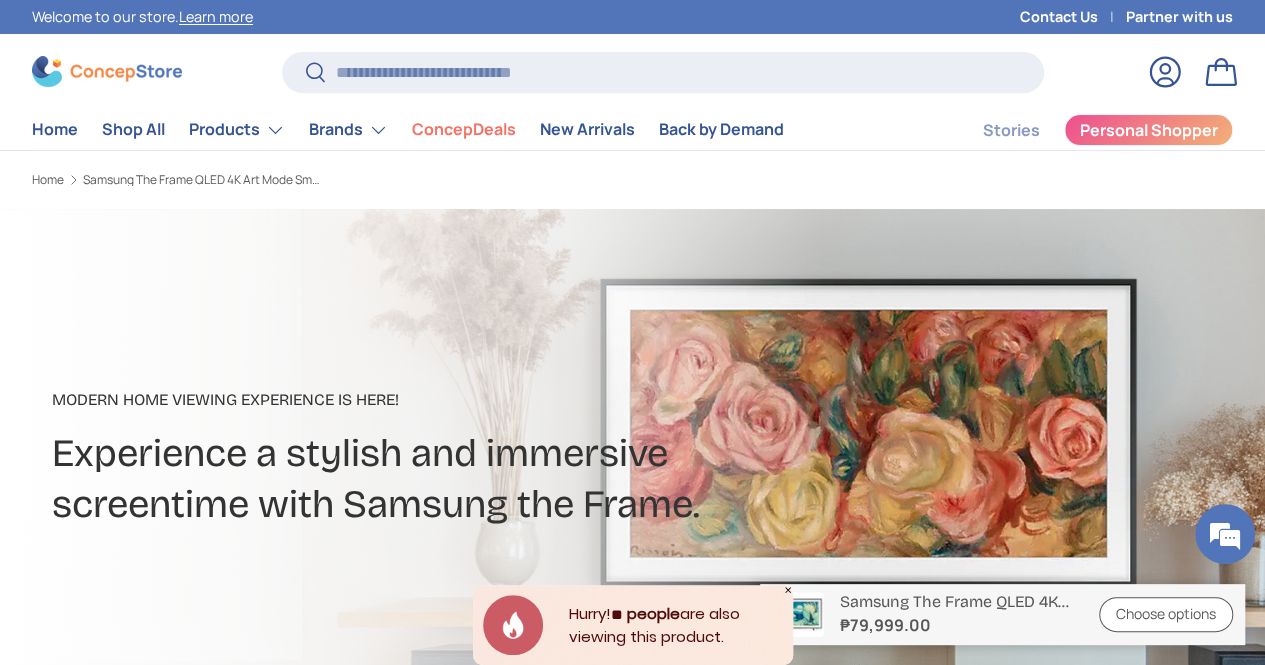 click at bounding box center (107, 71) 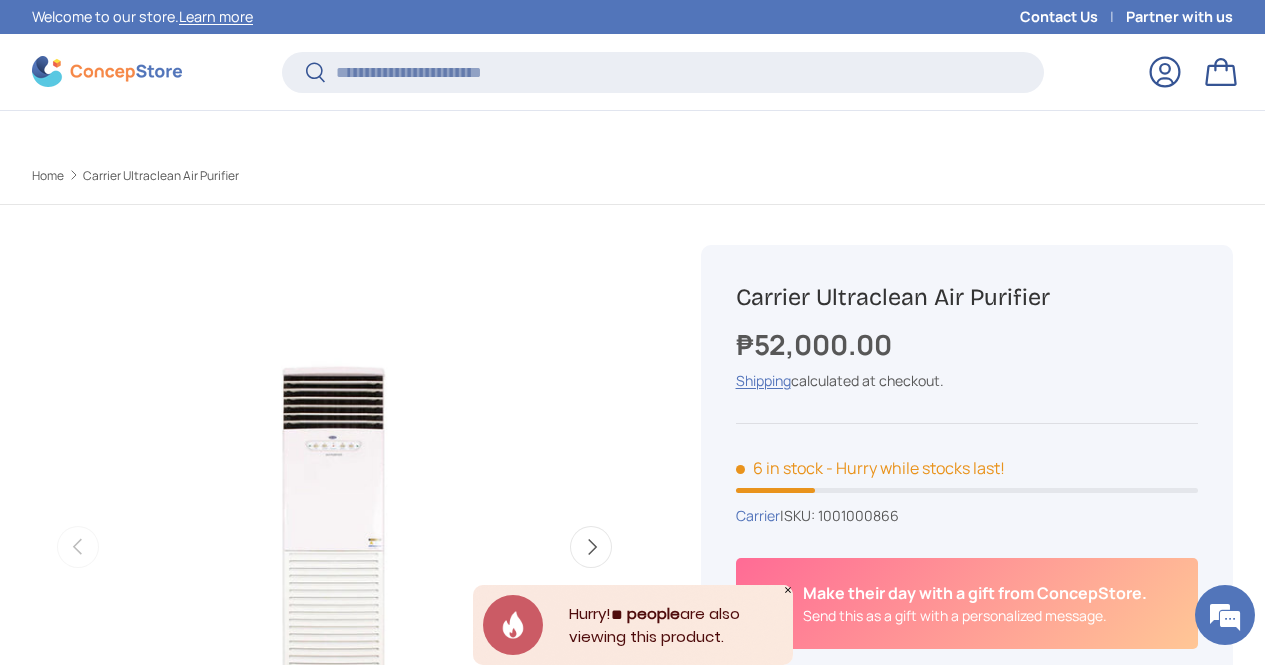 scroll, scrollTop: 996, scrollLeft: 0, axis: vertical 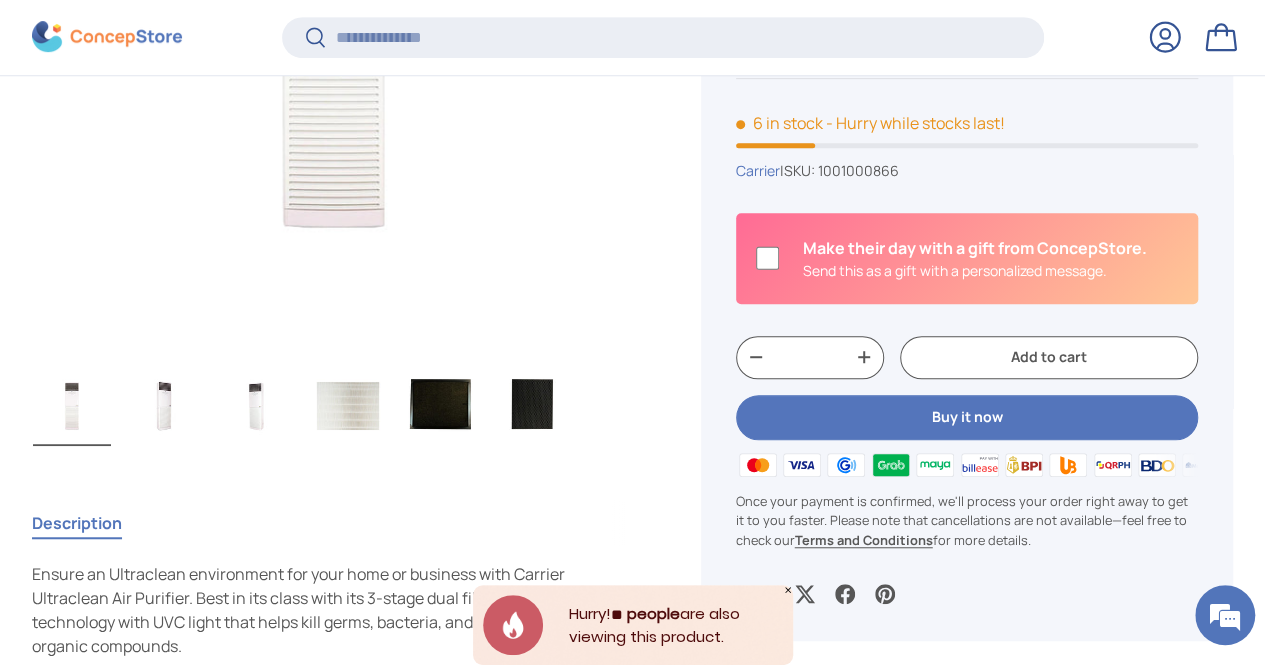 click at bounding box center [164, 406] 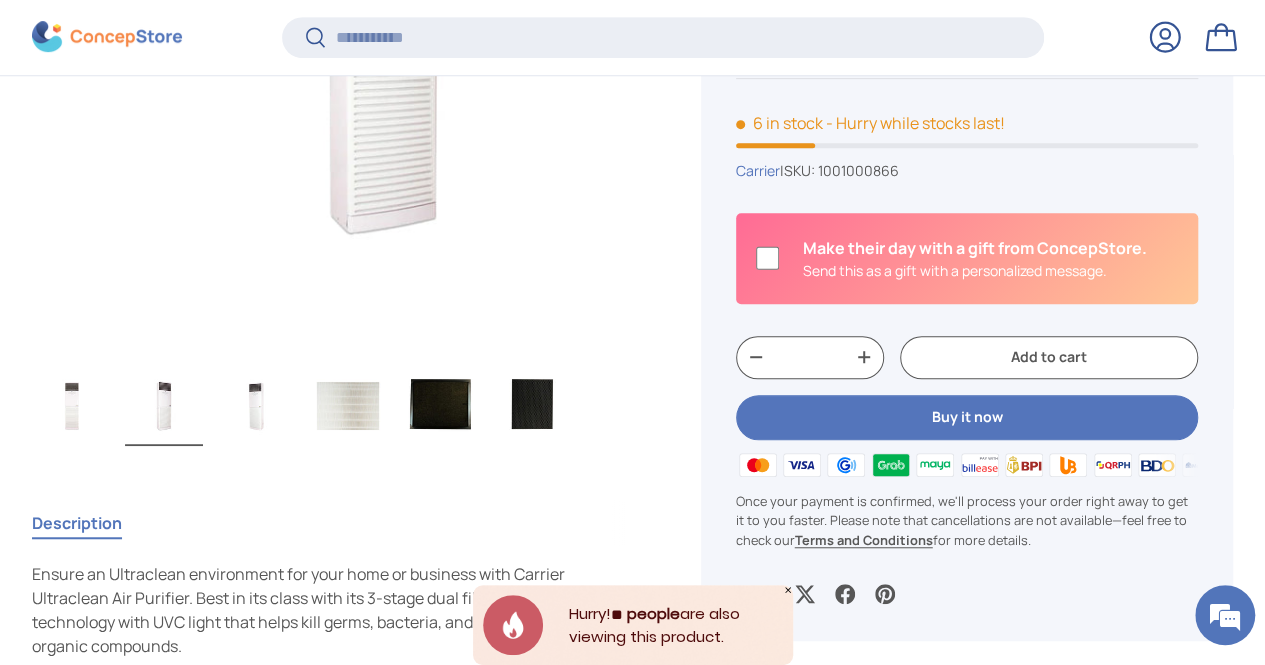 click at bounding box center [256, 406] 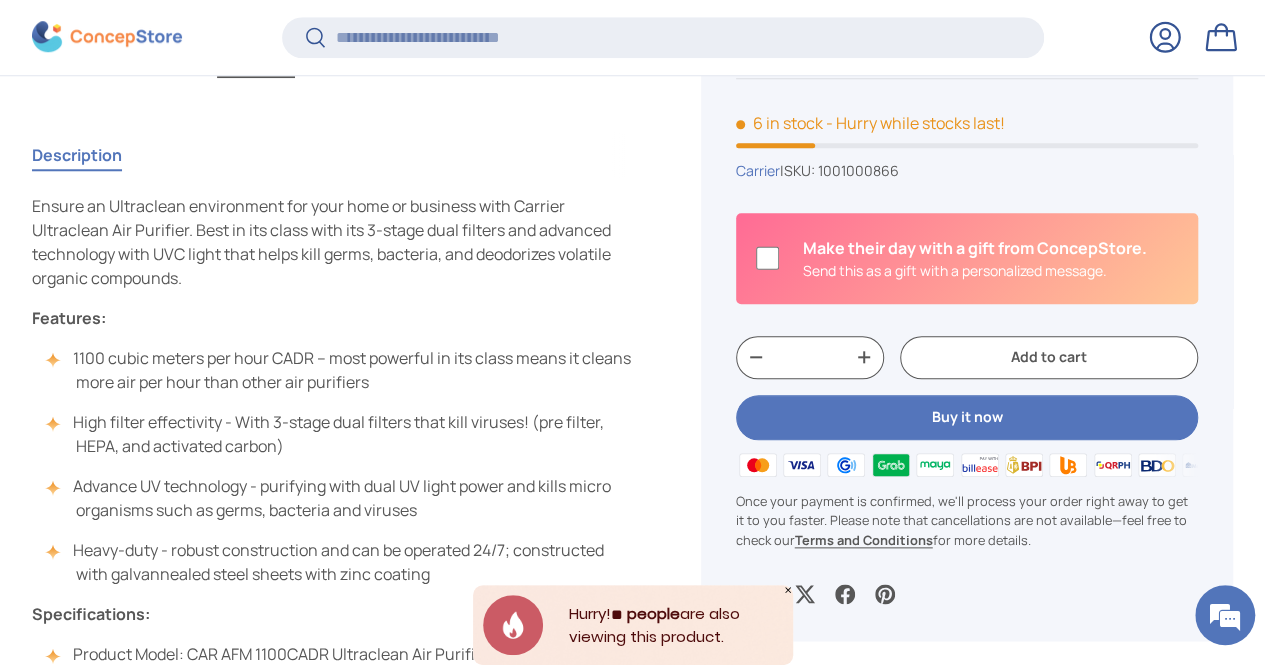 scroll, scrollTop: 896, scrollLeft: 0, axis: vertical 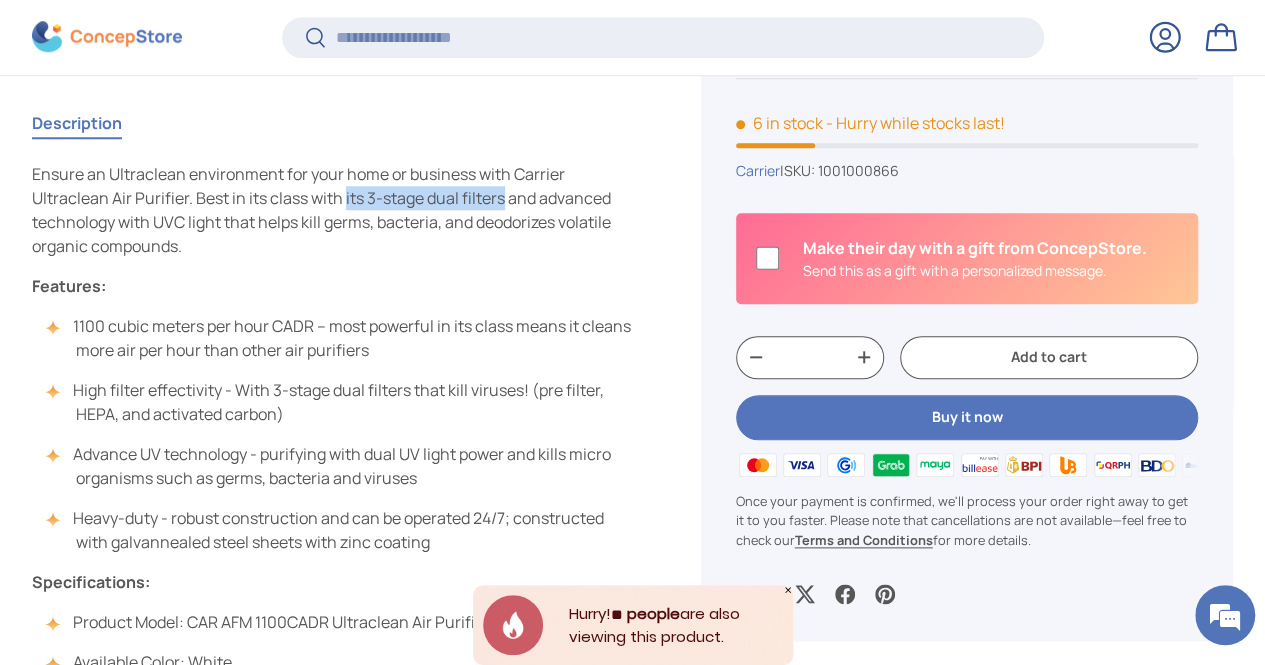 drag, startPoint x: 376, startPoint y: 155, endPoint x: 538, endPoint y: 155, distance: 162 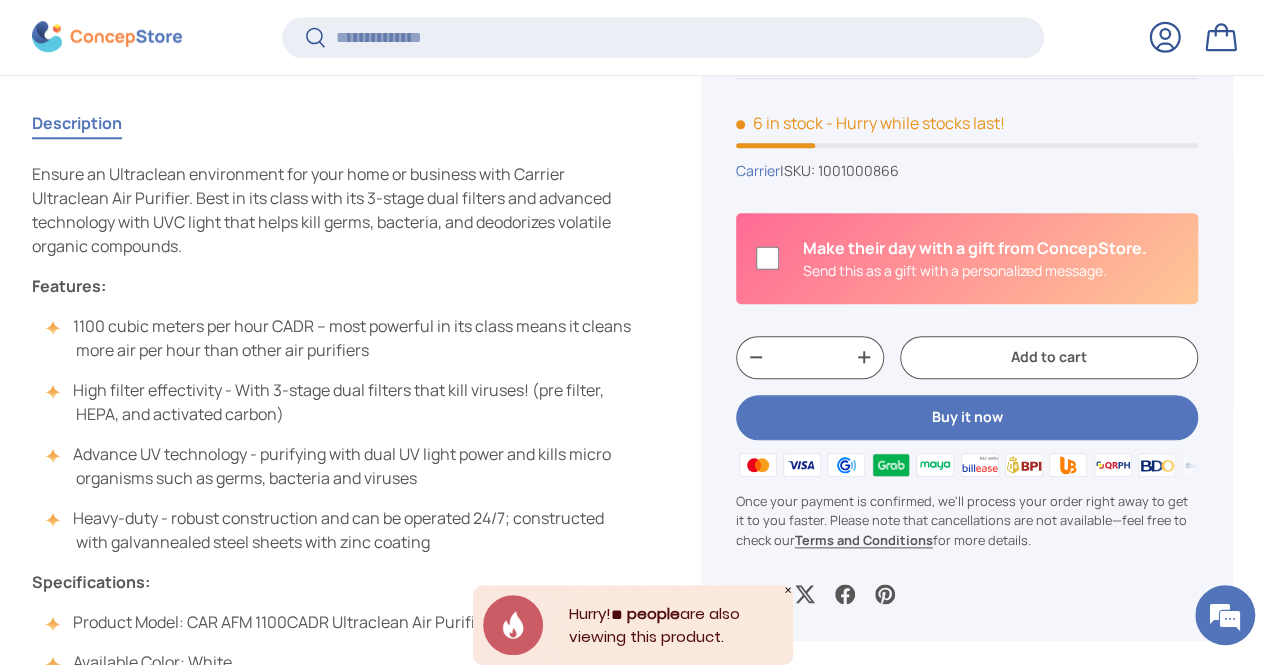 click on "Ensure an Ultraclean environment for your home or business with Carrier Ultraclean Air Purifier. Best in its class with its 3-stage dual filters and advanced technology with UVC light that helps kill germs, bacteria, and deodorizes volatile organic compounds.
Features:
1100 cubic meters per hour CADR – most powerful in its class means it cleans more air per hour than other air purifiers
High filter effectivity - With 3-stage dual filters that kill viruses! (pre filter, HEPA, and activated carbon)
Advance UV technology - purifying with dual UV light power and kills micro organisms such as germs, bacteria and viruses
Heavy-duty - robust construction and can be operated 24/7; constructed with galvannealed steel sheets with zinc coating
Specifications:
Product Model: CAR AFM 1100CADR Ultraclean Air Purifier
Available Color: White
Voltage: 230V
Capacity: 1100 CADR
Dimensions: 508 x 288 x 1806 mm" at bounding box center [334, 486] 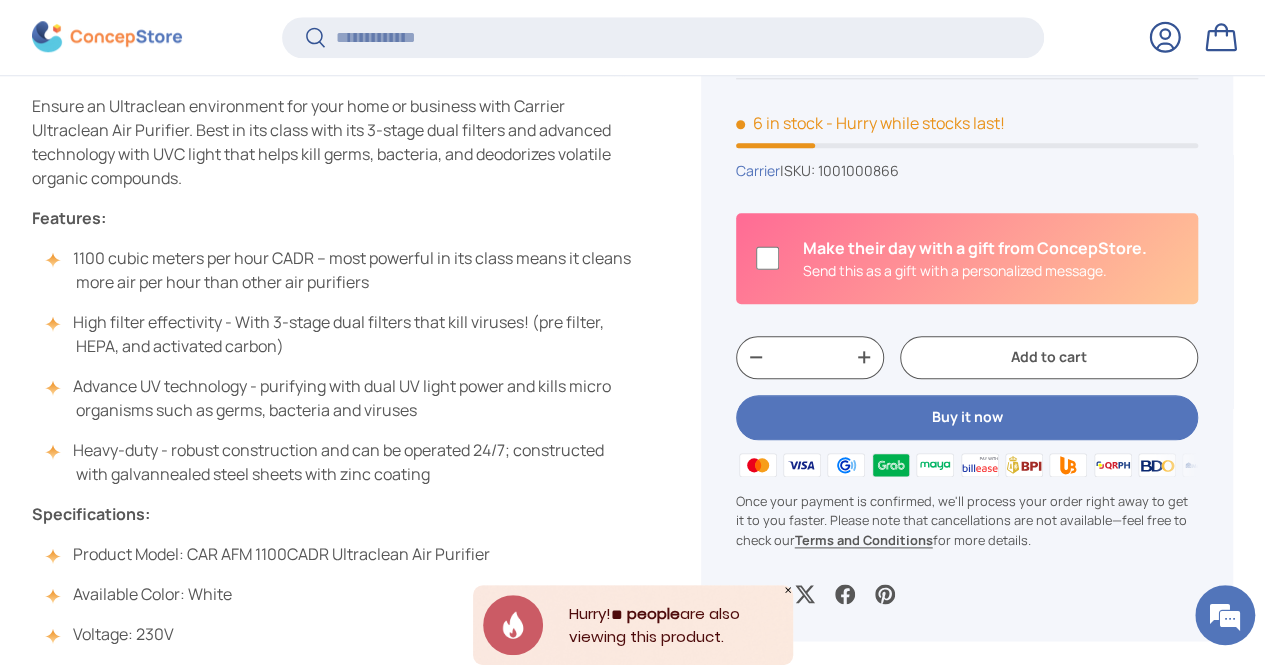 scroll, scrollTop: 996, scrollLeft: 0, axis: vertical 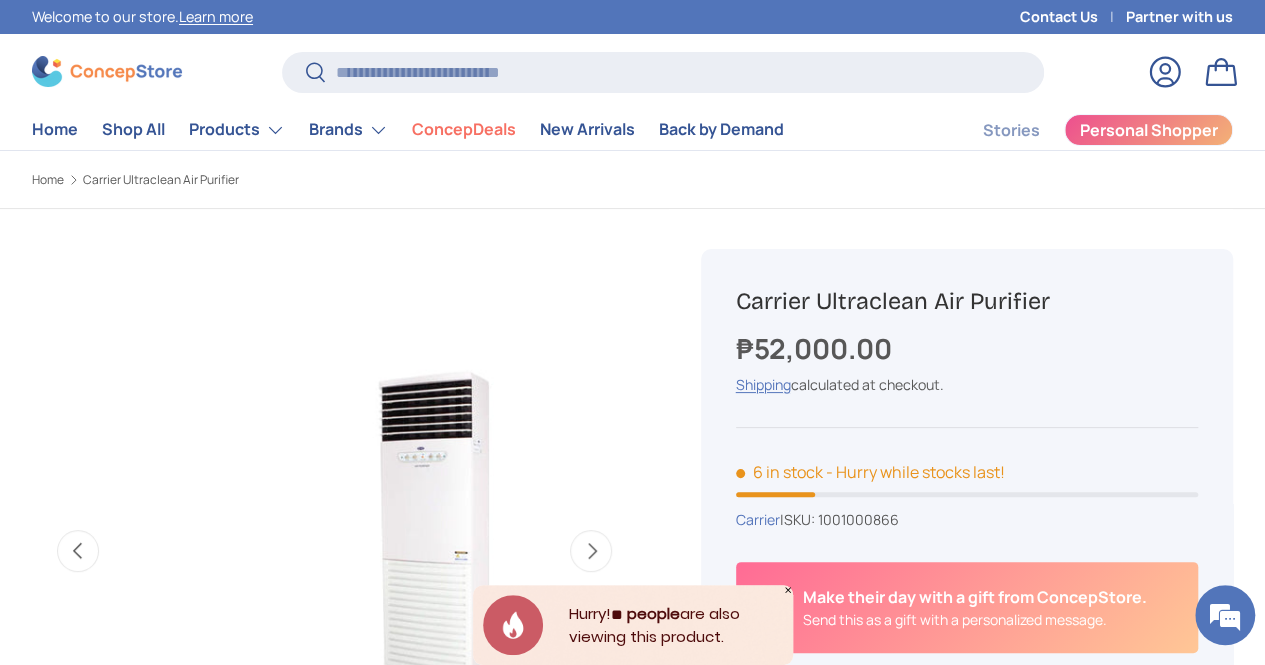 drag, startPoint x: 751, startPoint y: 305, endPoint x: 1087, endPoint y: 305, distance: 336 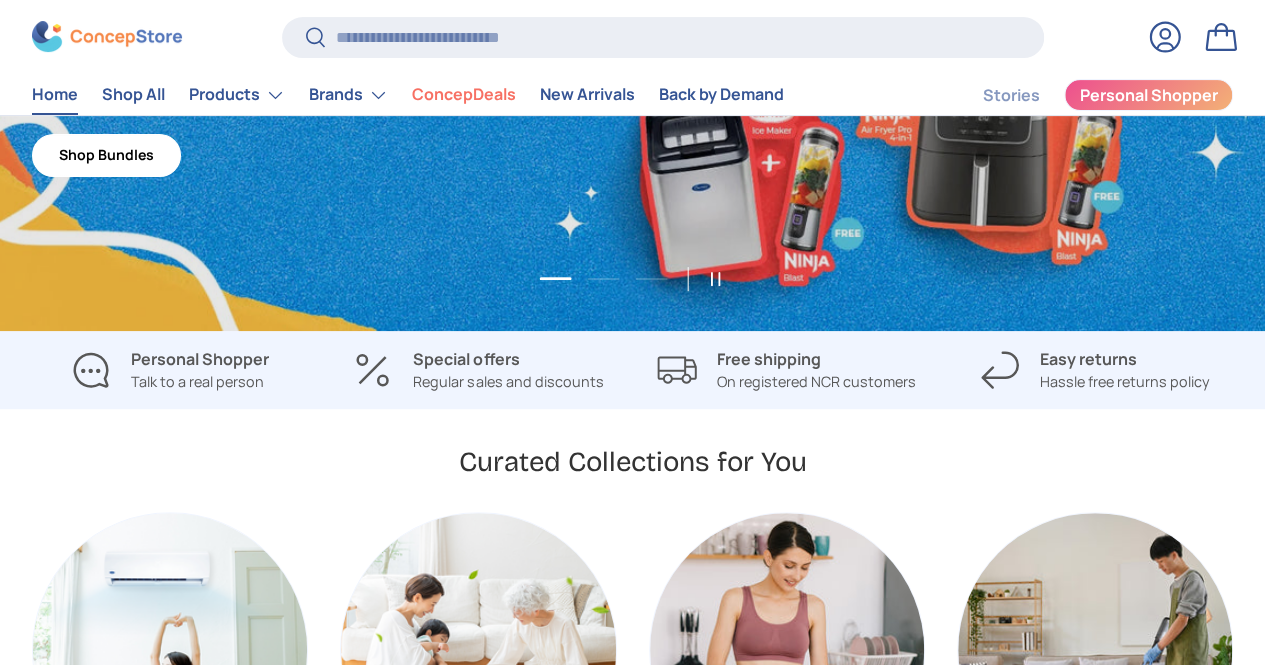 scroll, scrollTop: 0, scrollLeft: 0, axis: both 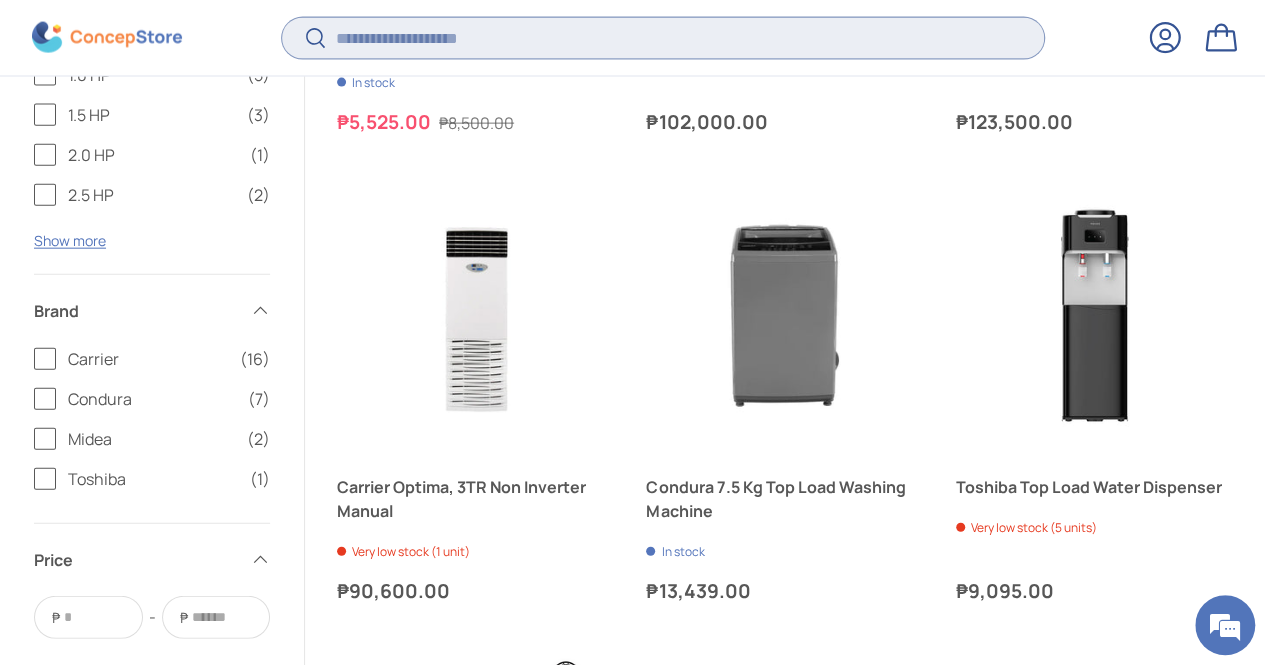 click on "Search" at bounding box center (663, 37) 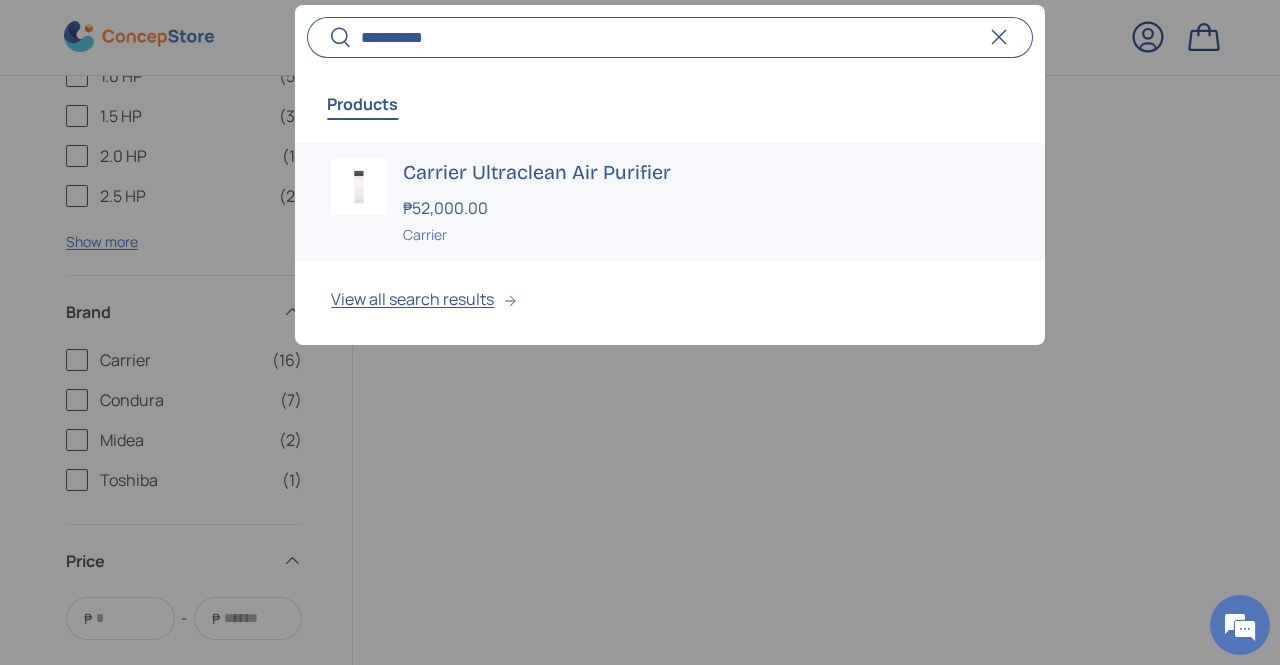 type on "**********" 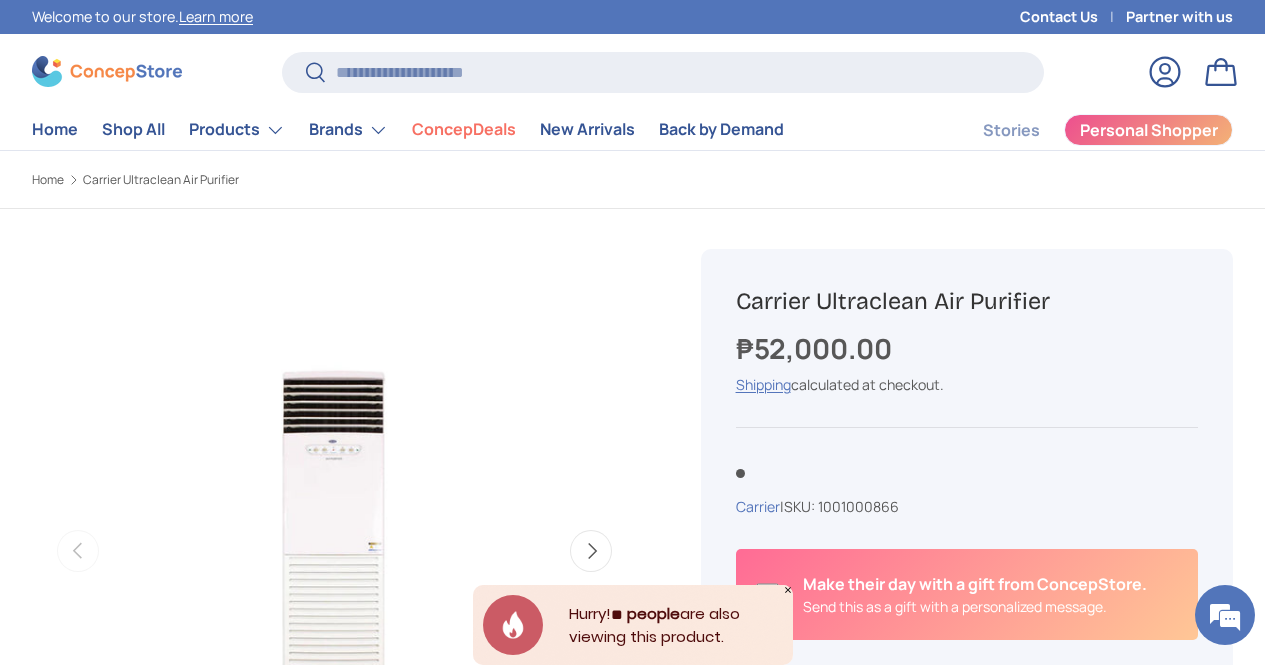 scroll, scrollTop: 0, scrollLeft: 0, axis: both 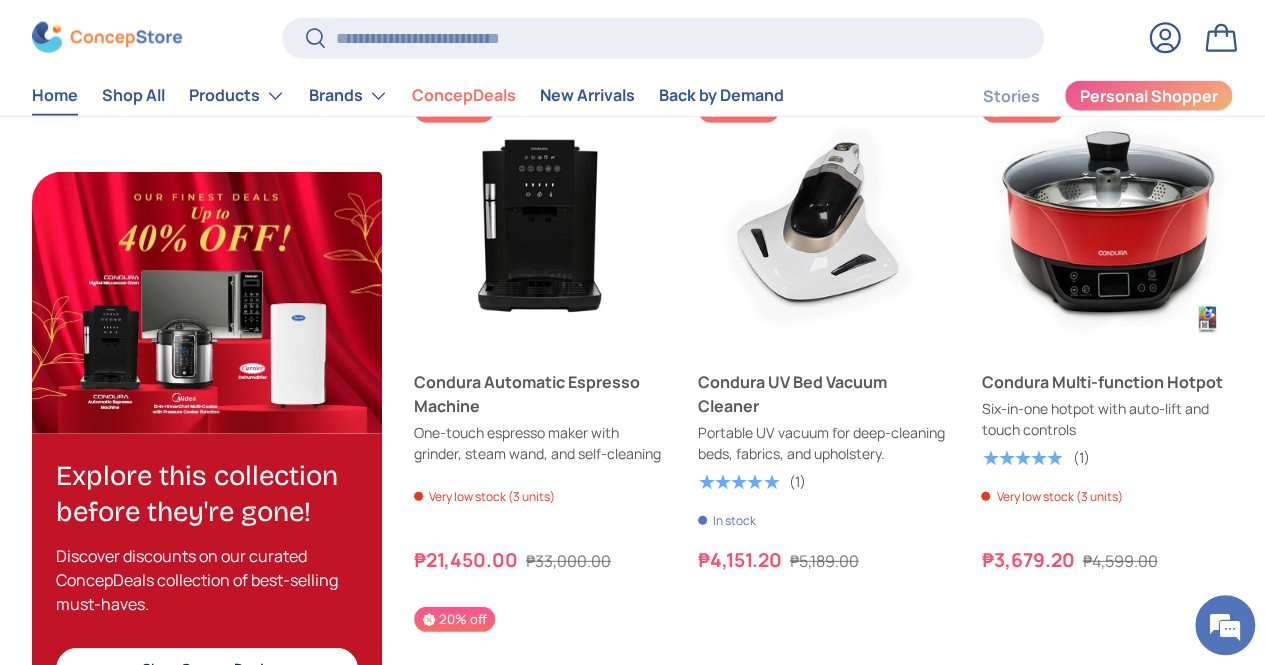 click at bounding box center [107, 37] 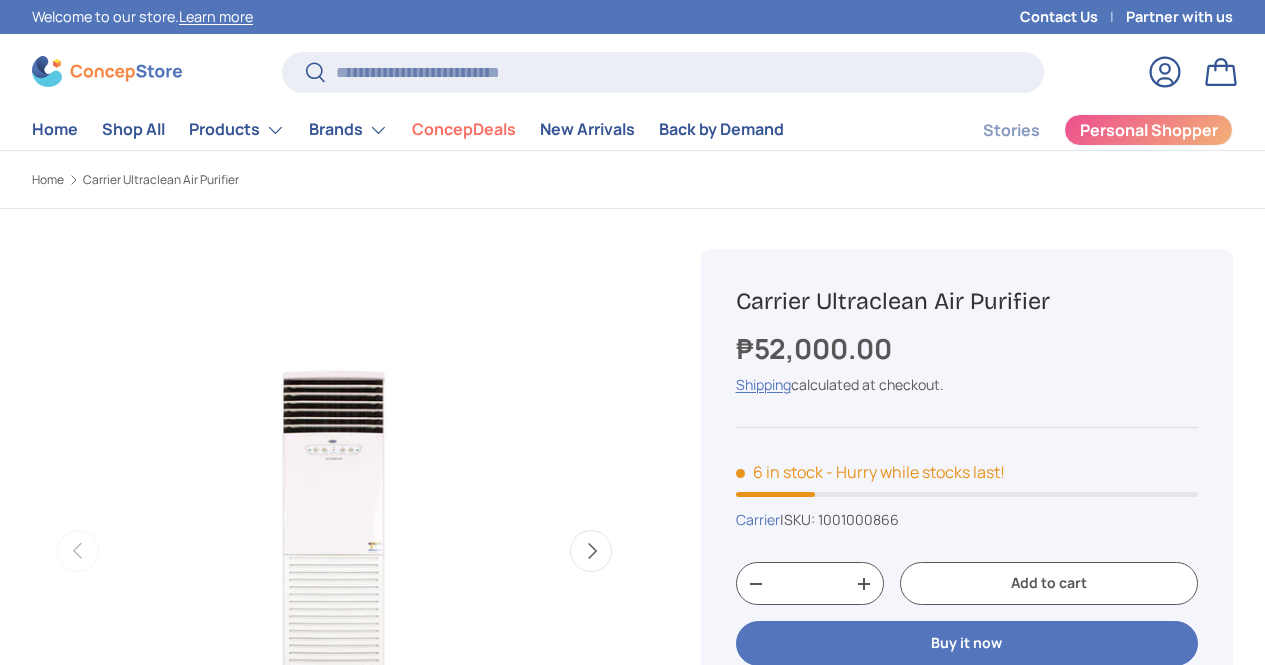 scroll, scrollTop: 189, scrollLeft: 0, axis: vertical 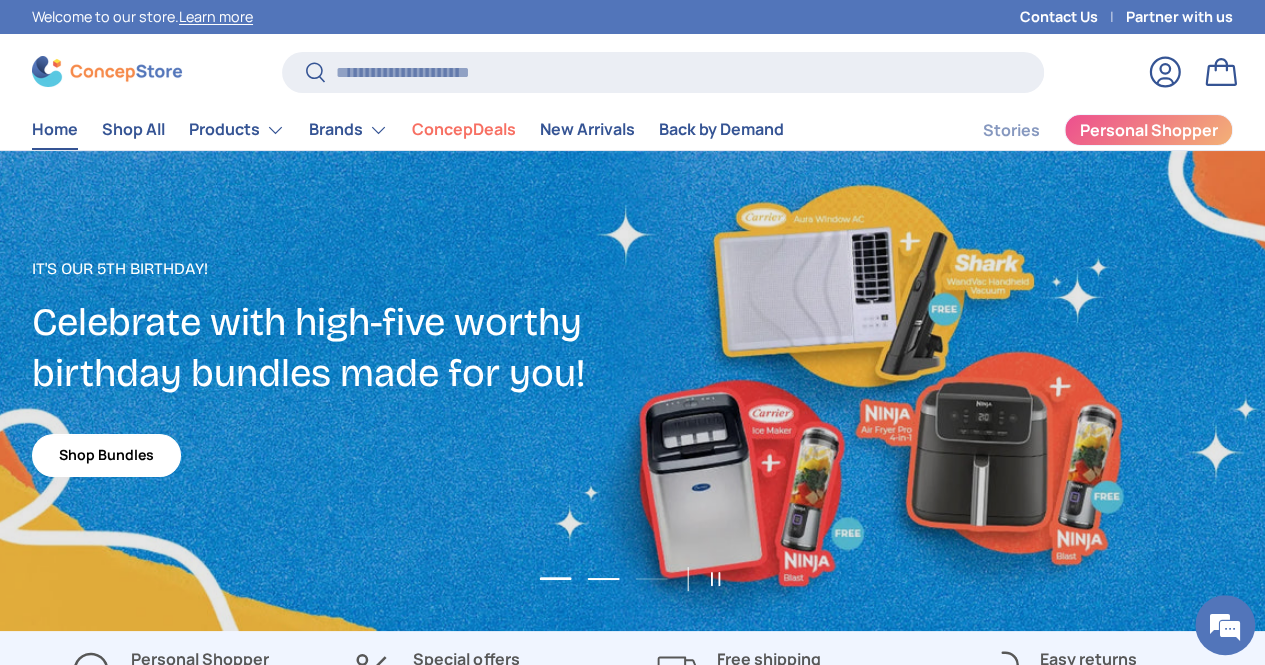 click on "Load slide 2 of 3" at bounding box center (603, 579) 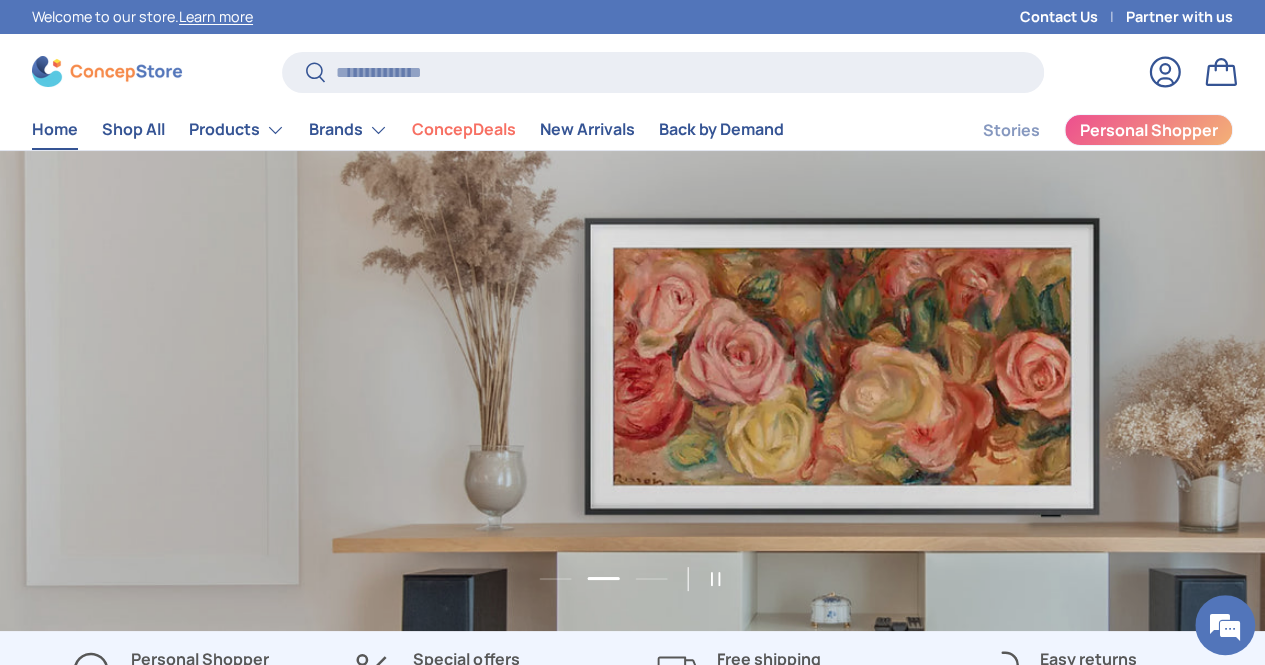 scroll, scrollTop: 0, scrollLeft: 1264, axis: horizontal 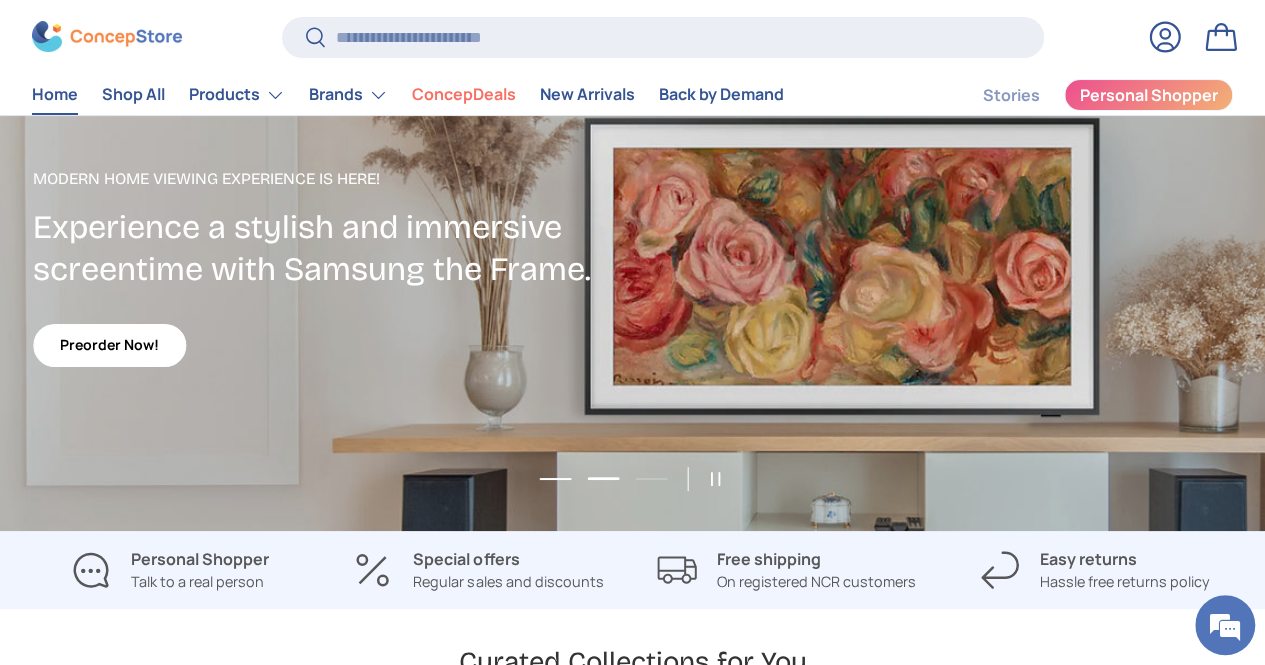 click on "Load slide 1 of 3" at bounding box center [555, 479] 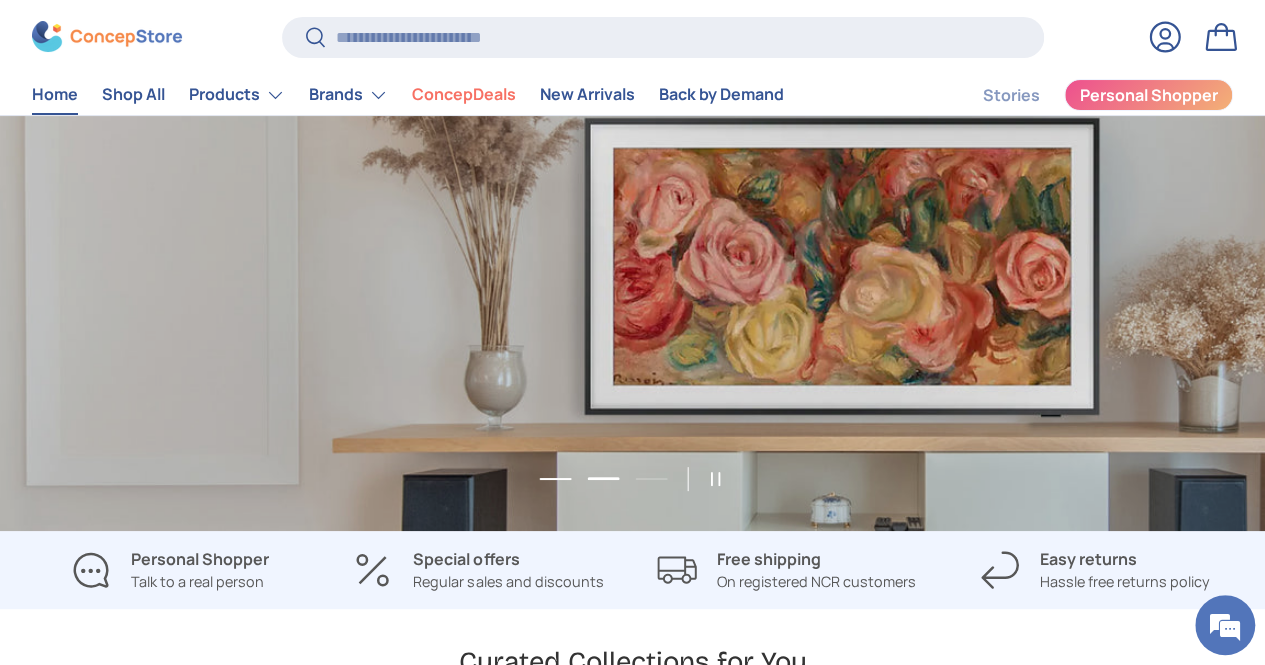 scroll, scrollTop: 0, scrollLeft: 0, axis: both 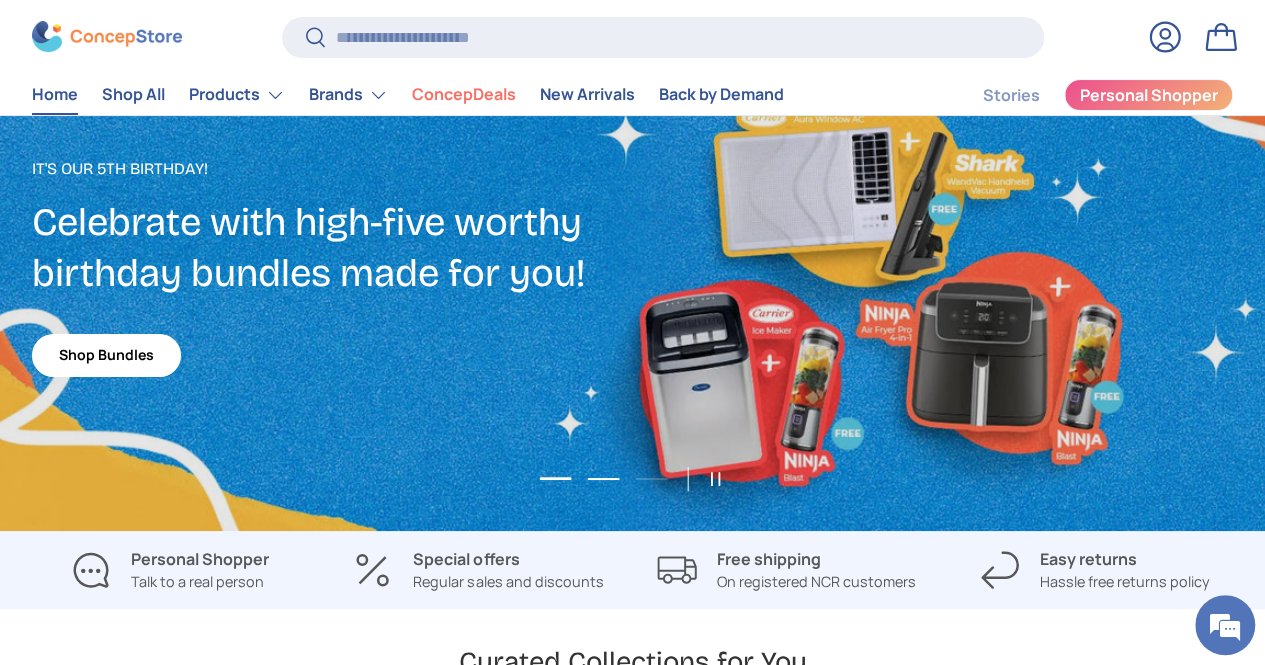 click on "Load slide 2 of 3" at bounding box center [603, 479] 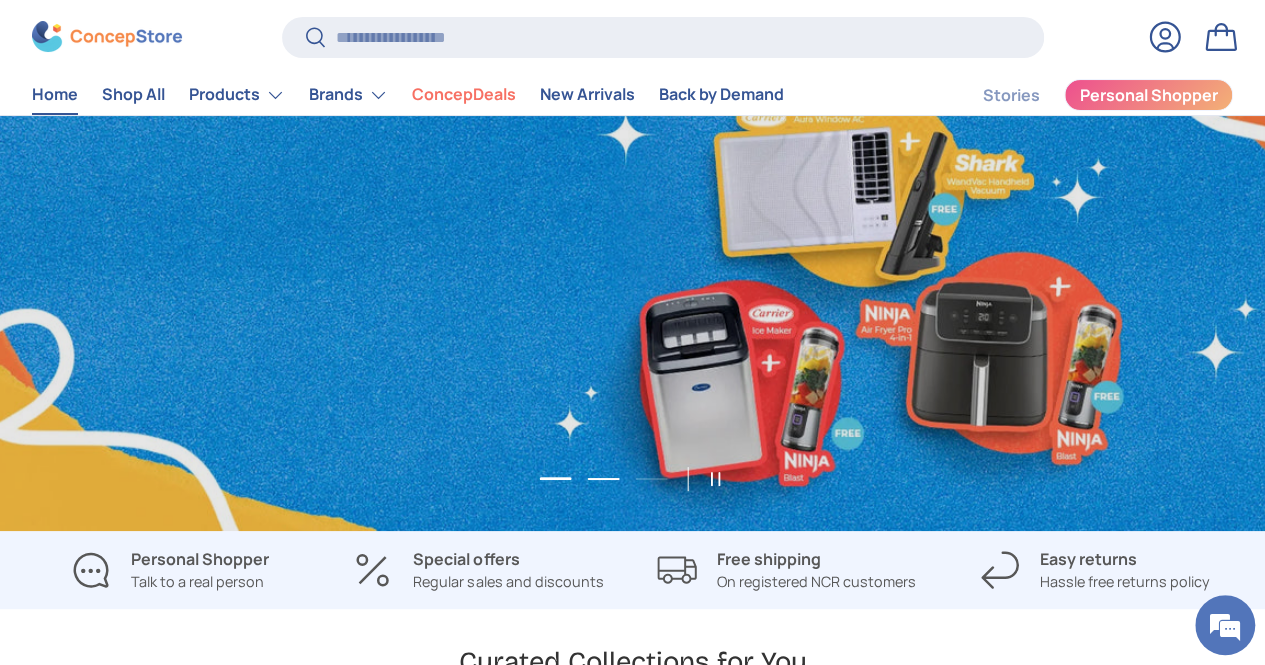 scroll, scrollTop: 0, scrollLeft: 1264, axis: horizontal 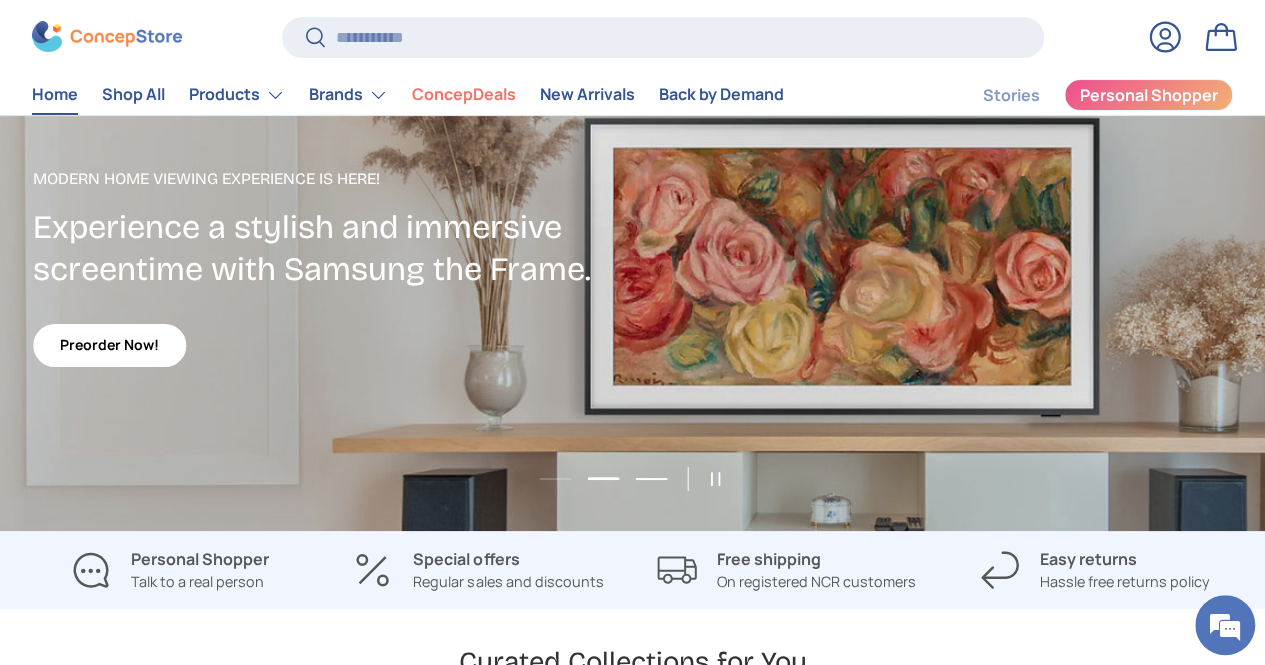 click on "Load slide 3 of 3" at bounding box center [651, 479] 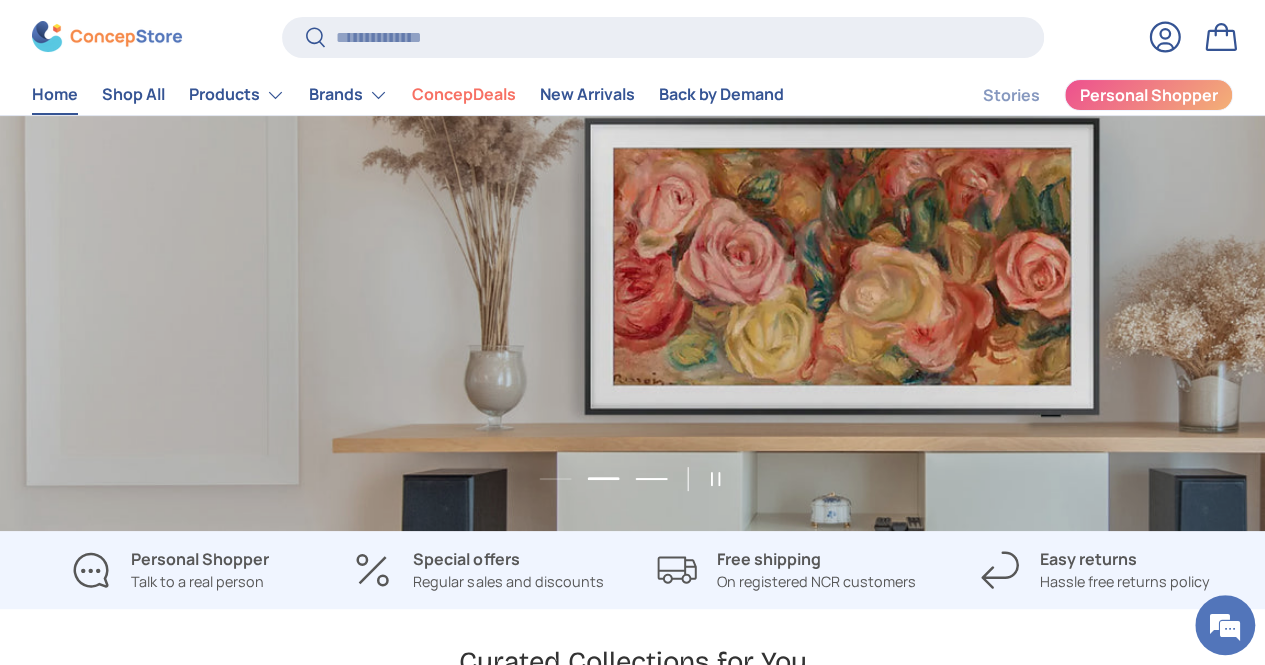scroll, scrollTop: 0, scrollLeft: 2529, axis: horizontal 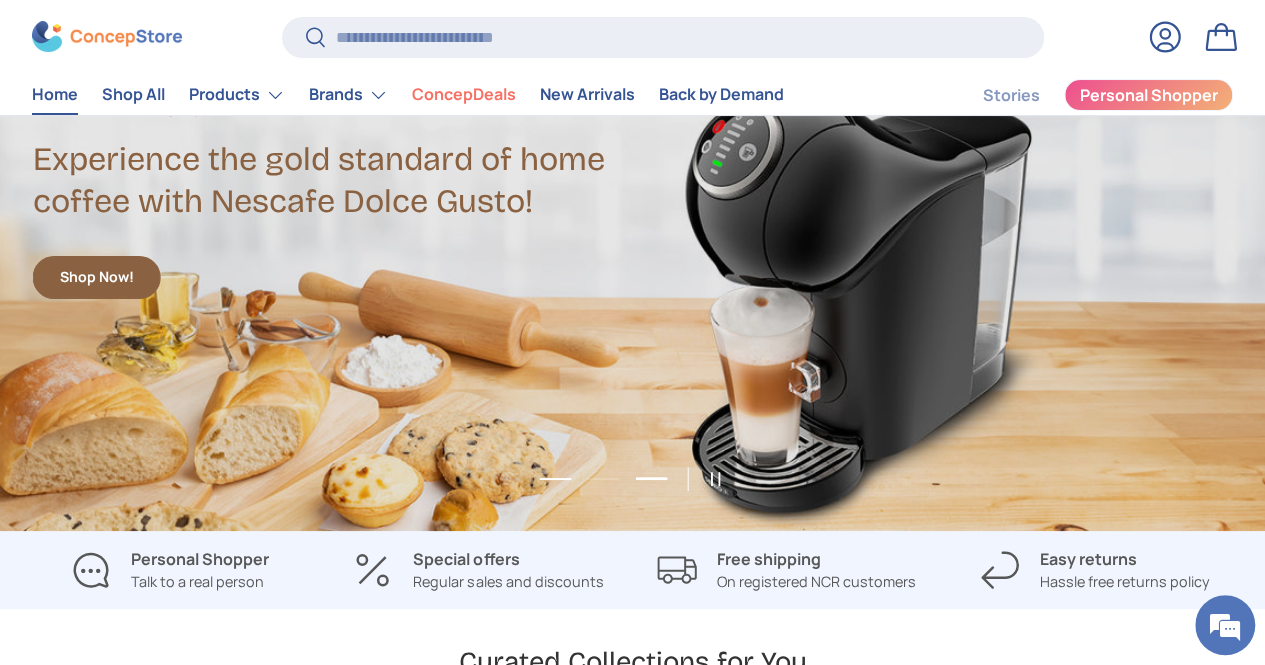 click on "Load slide 1 of 3" at bounding box center [555, 479] 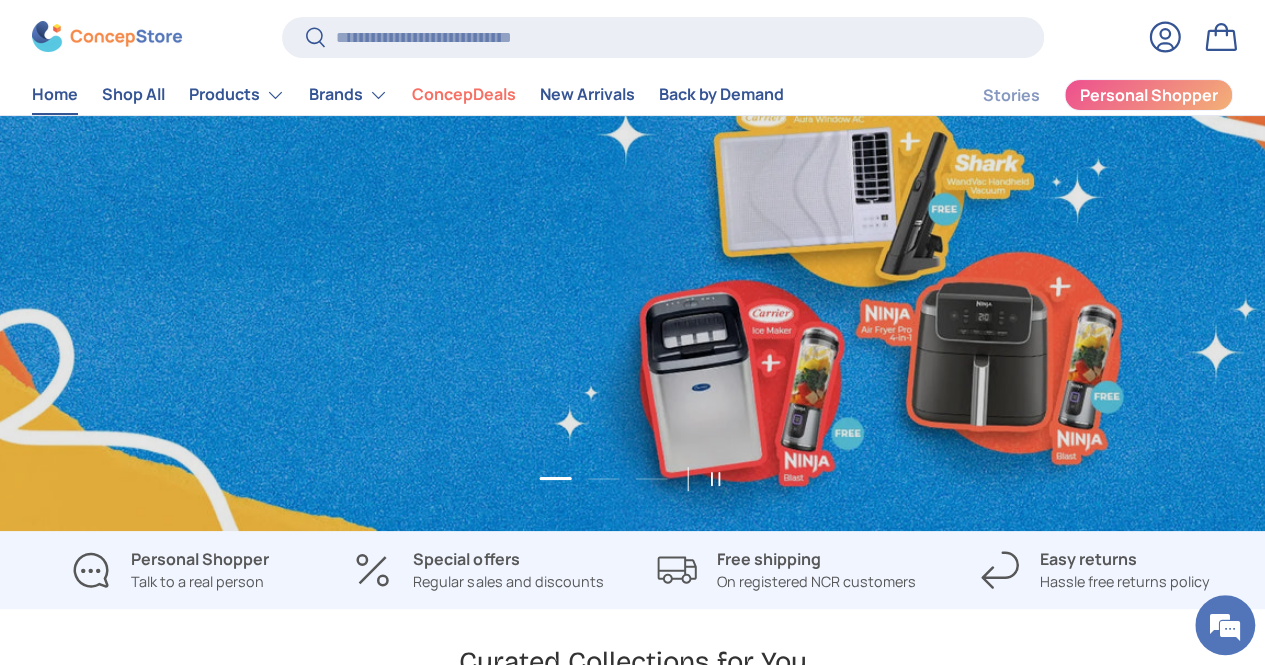 scroll, scrollTop: 0, scrollLeft: 0, axis: both 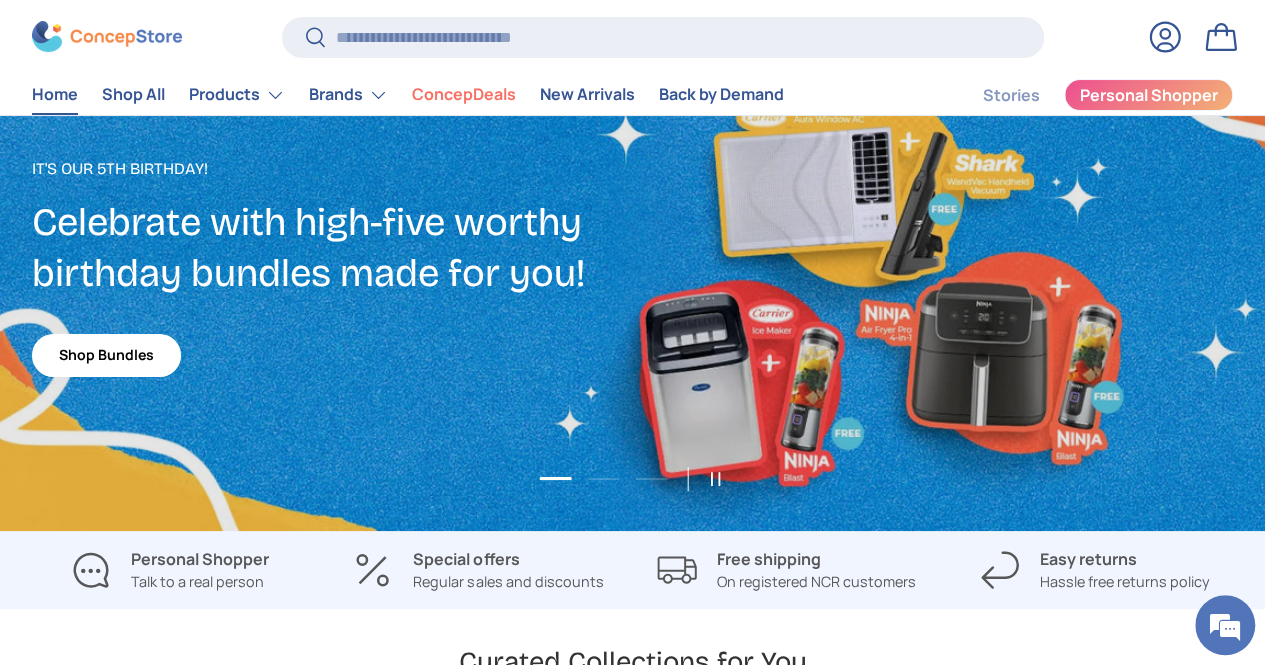click on "Load slide 1 of 3" at bounding box center [555, 478] 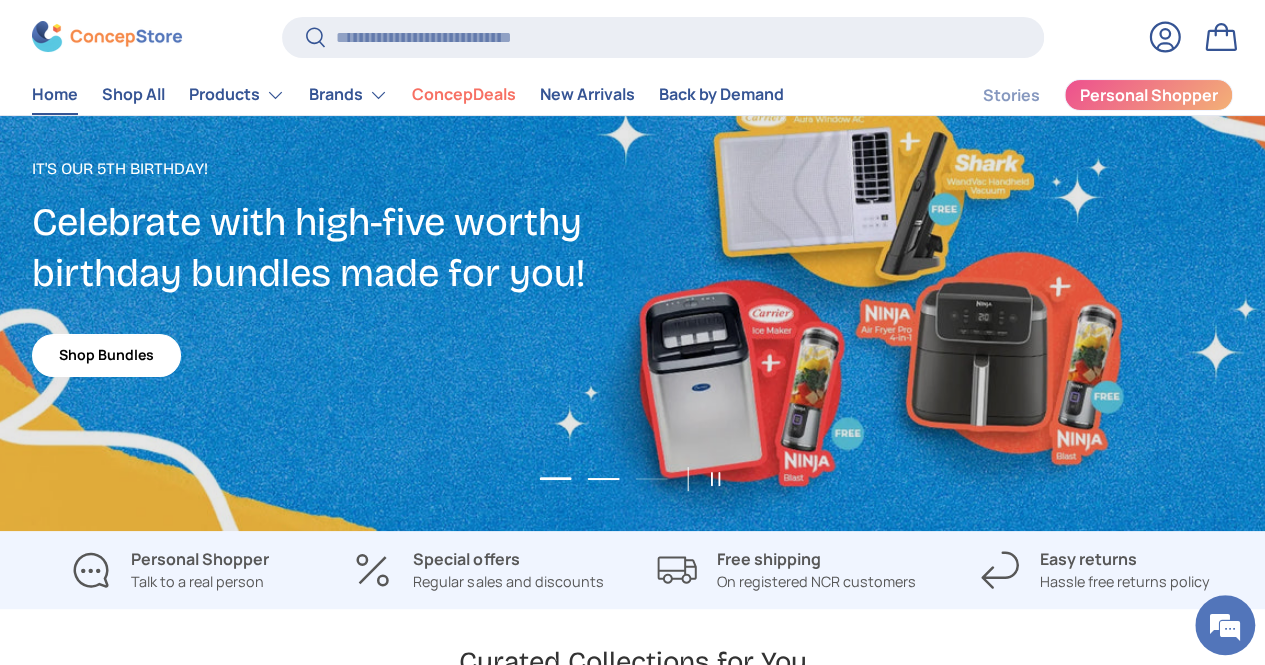 click on "Load slide 2 of 3" at bounding box center [603, 479] 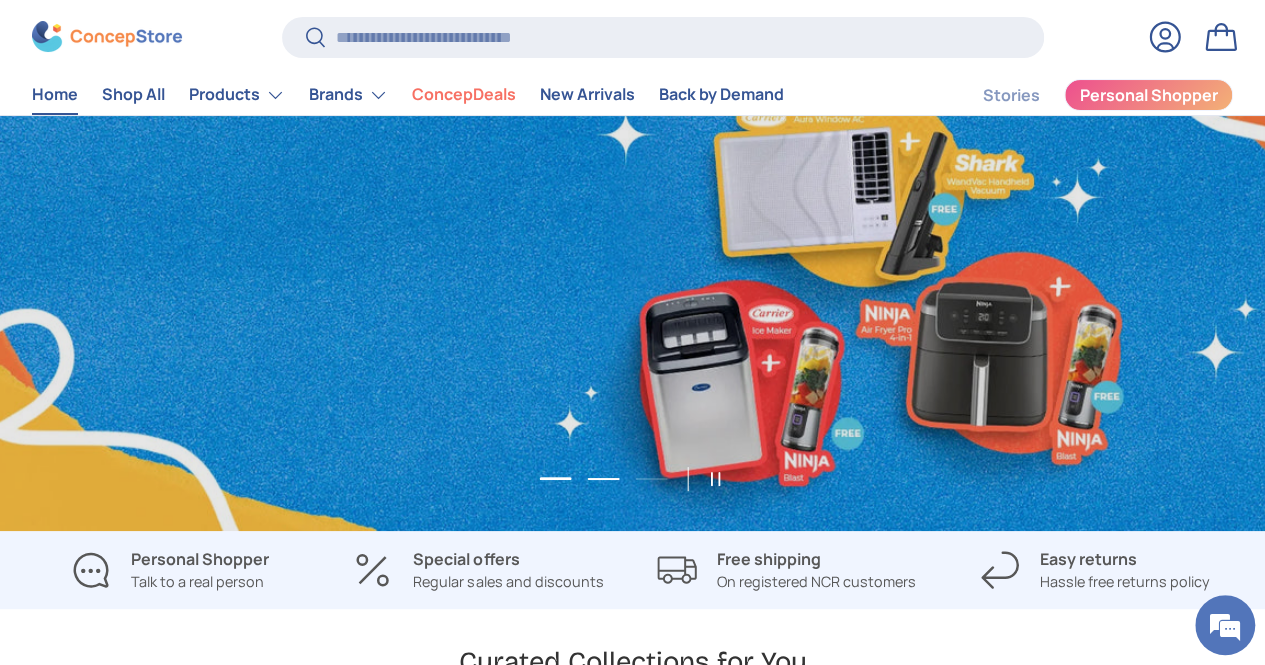 scroll, scrollTop: 0, scrollLeft: 0, axis: both 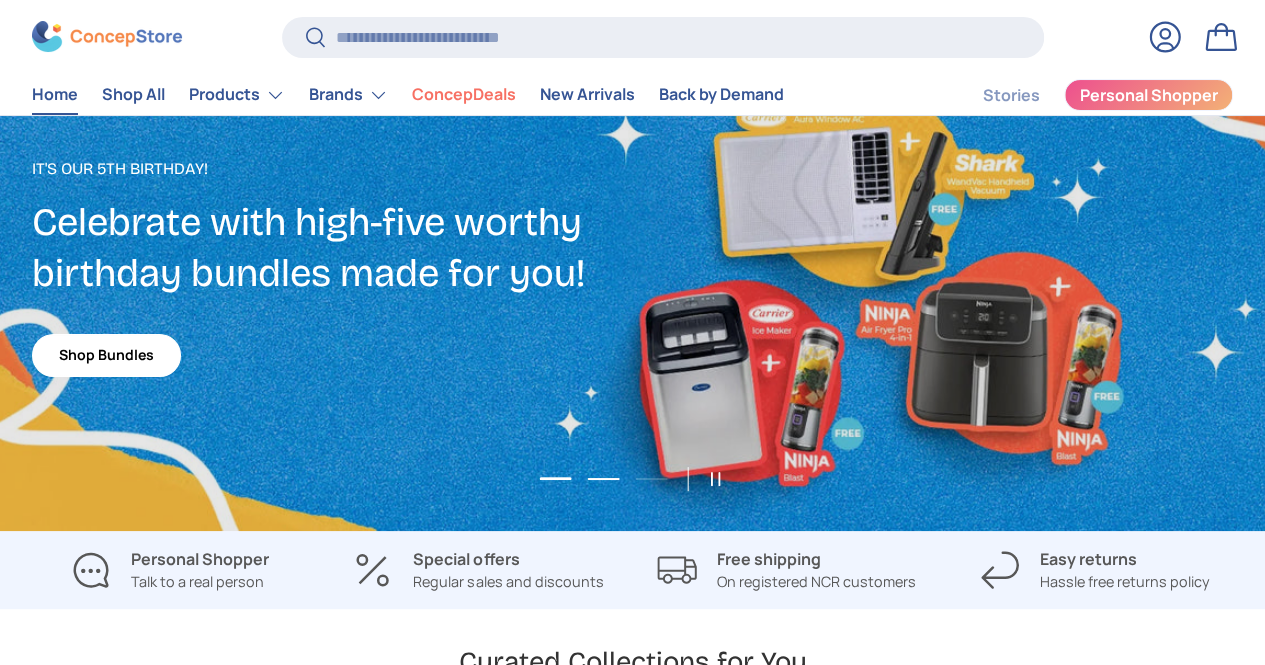click on "Load slide 2 of 3" at bounding box center [603, 479] 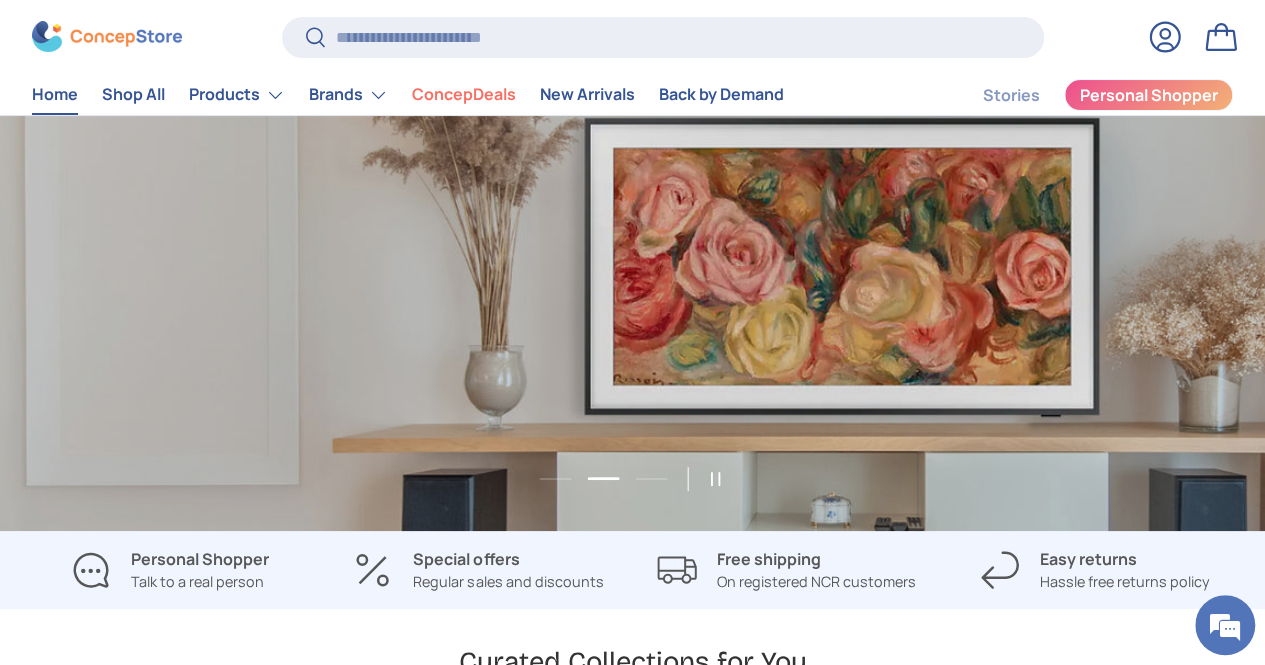 scroll, scrollTop: 0, scrollLeft: 1264, axis: horizontal 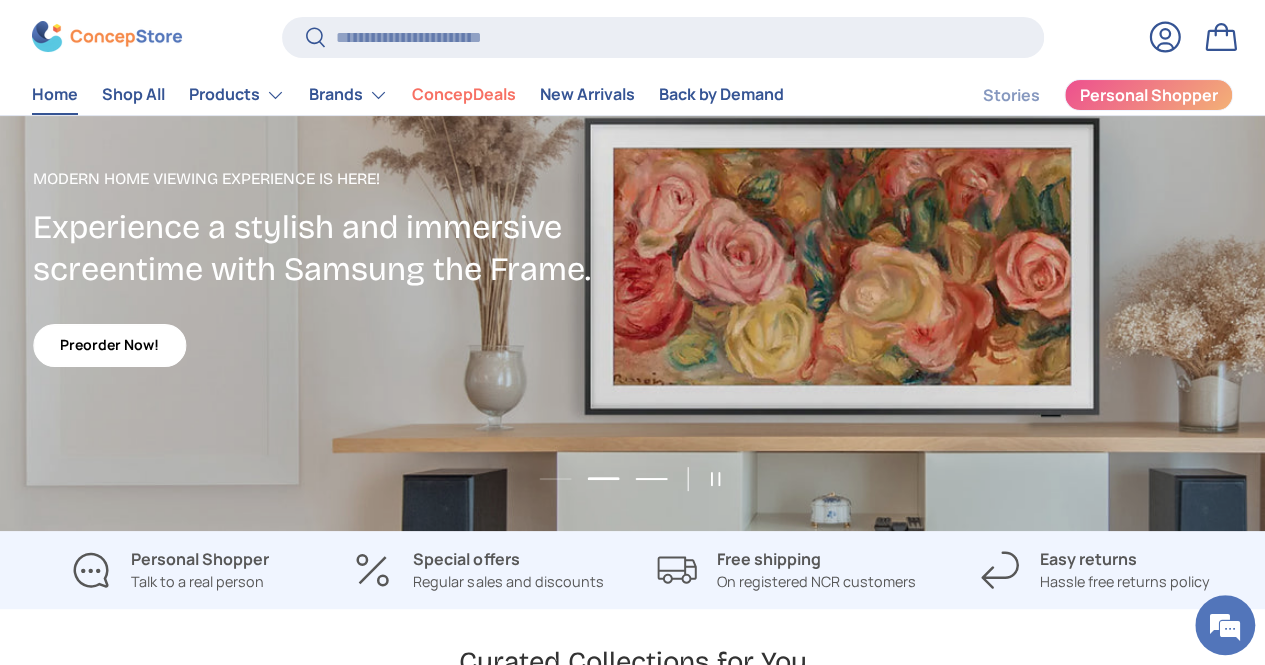 click on "Load slide 3 of 3" at bounding box center [651, 479] 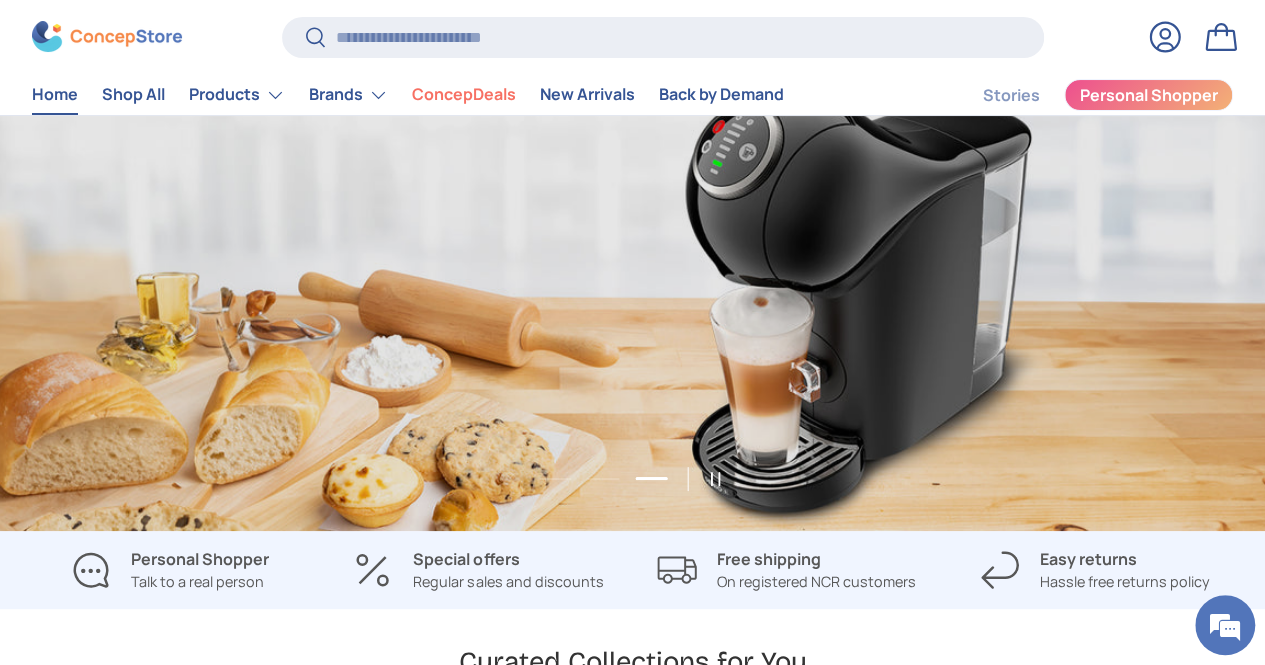 scroll, scrollTop: 0, scrollLeft: 2529, axis: horizontal 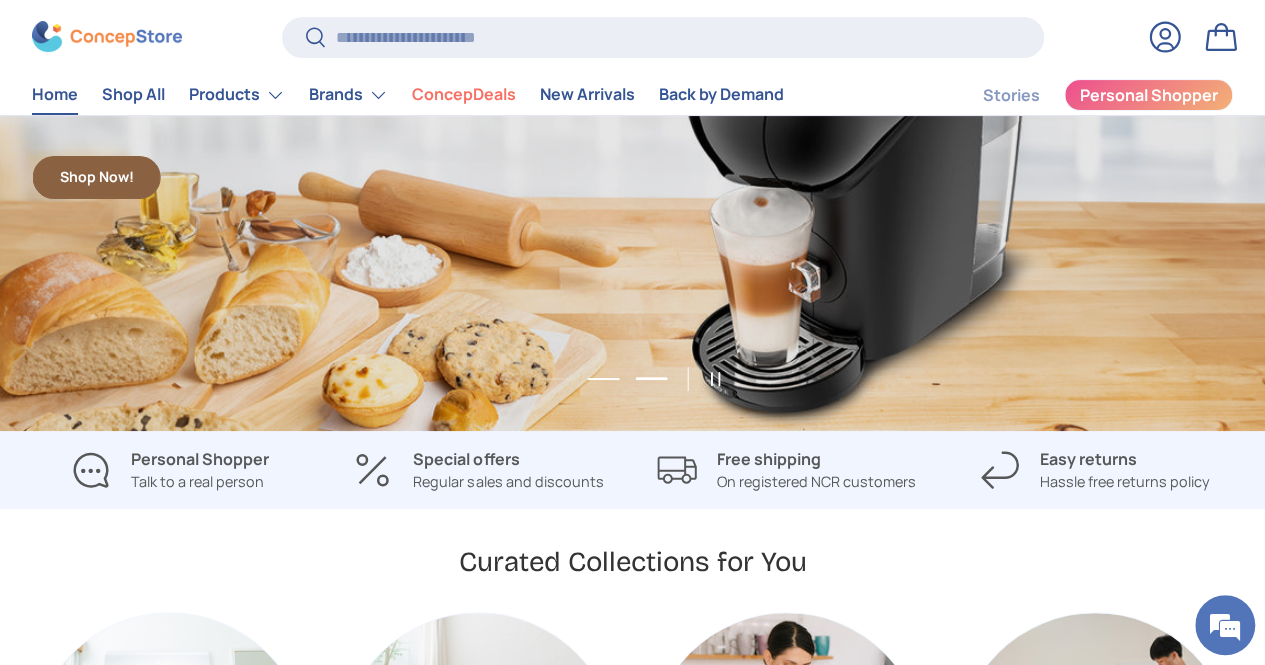 click on "Load slide 2 of 3" at bounding box center [603, 379] 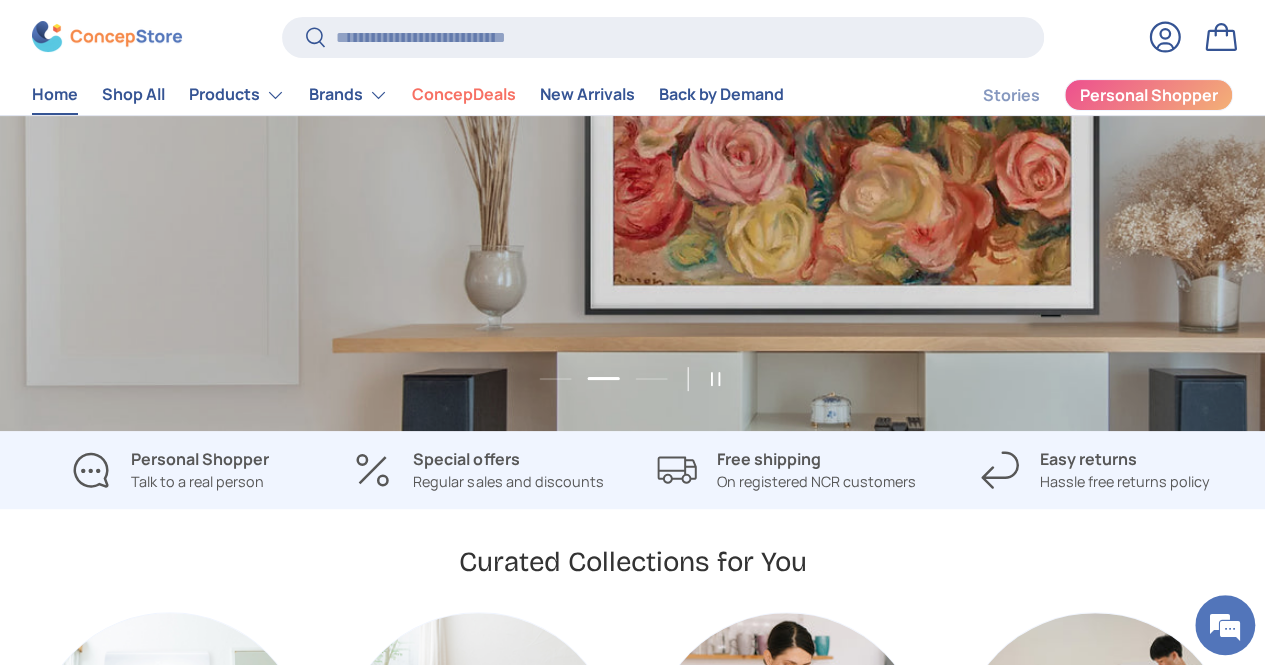 scroll, scrollTop: 0, scrollLeft: 1264, axis: horizontal 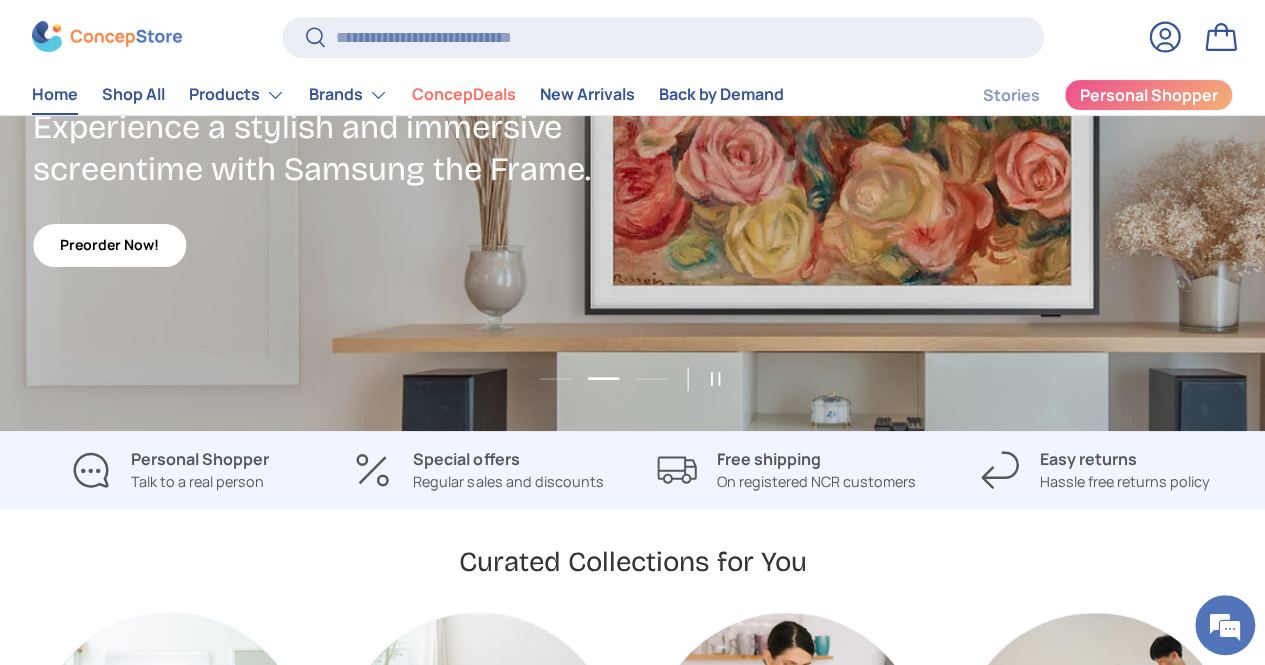 click at bounding box center (632, 191) 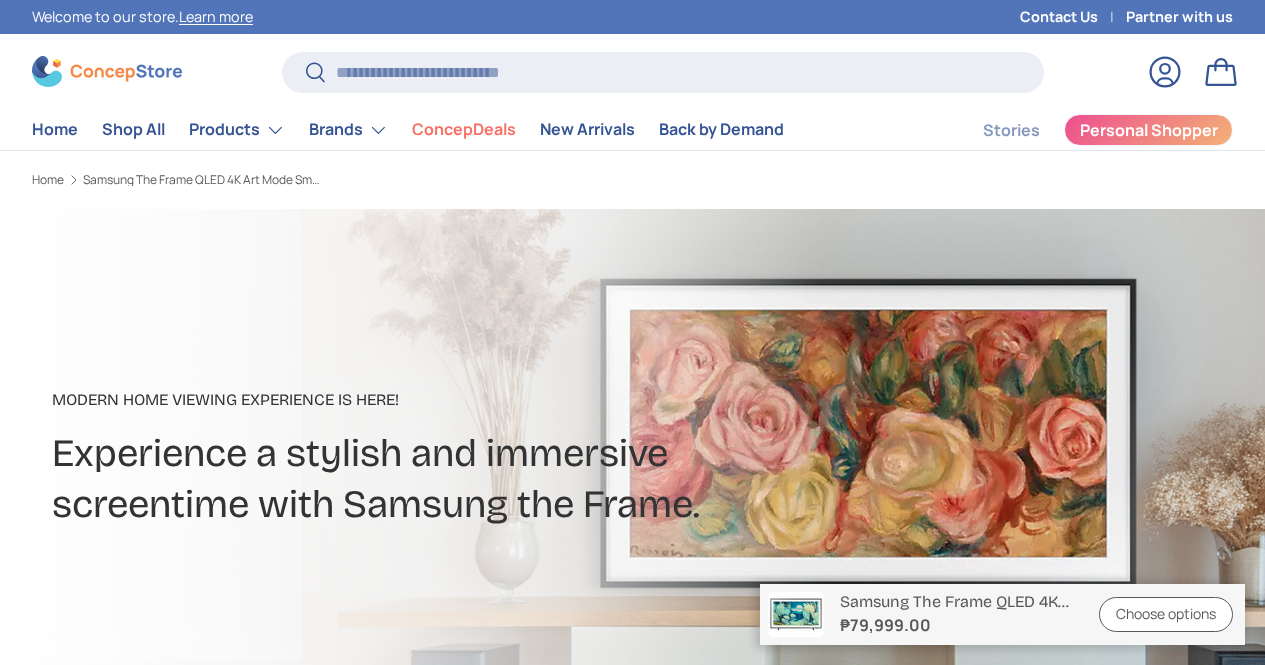 scroll, scrollTop: 0, scrollLeft: 0, axis: both 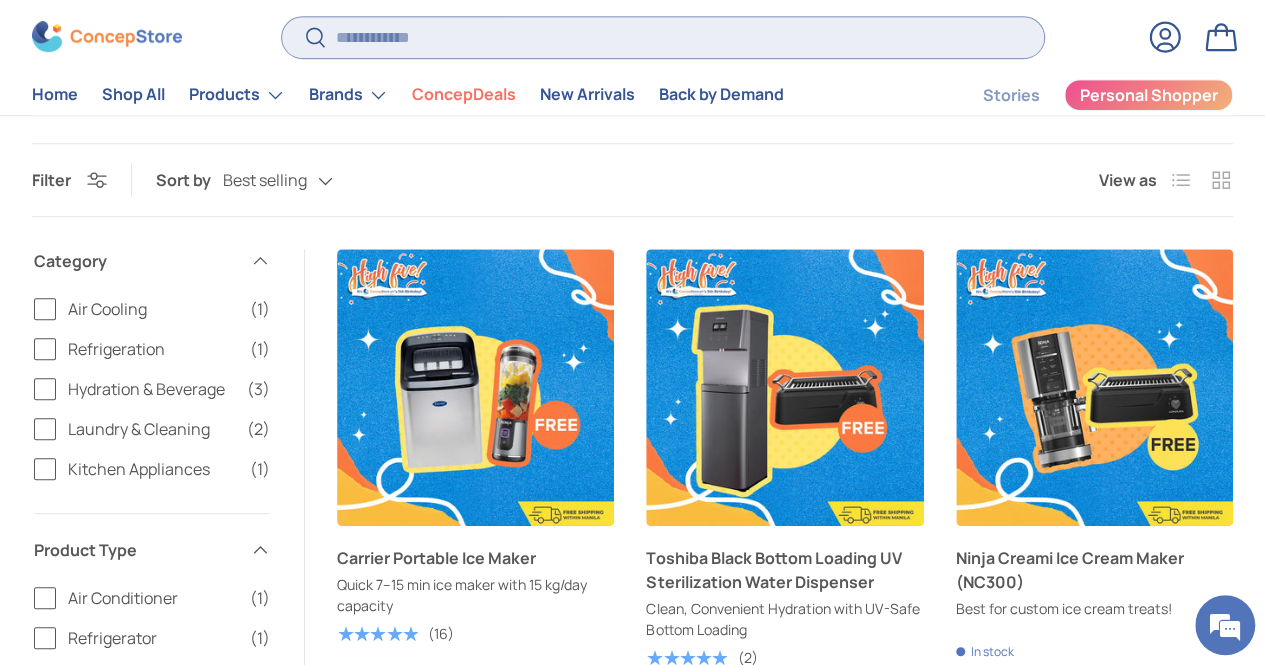click on "Search" at bounding box center (663, 37) 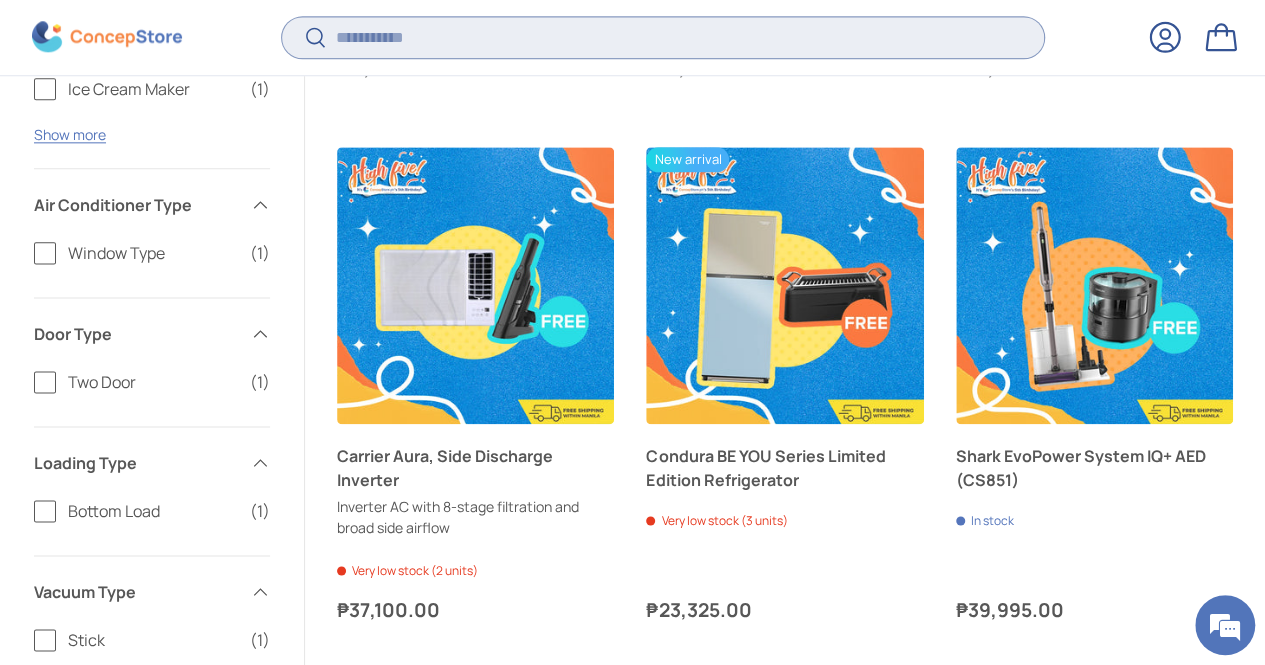 scroll, scrollTop: 1196, scrollLeft: 0, axis: vertical 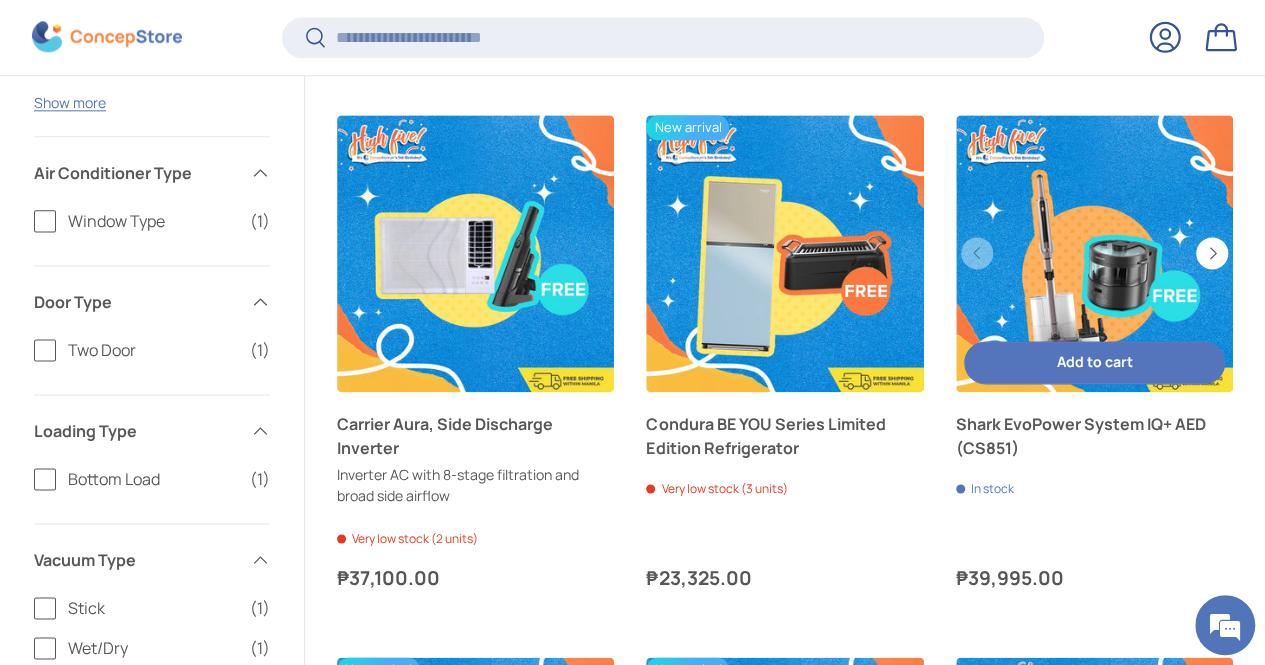 click at bounding box center (1094, 253) 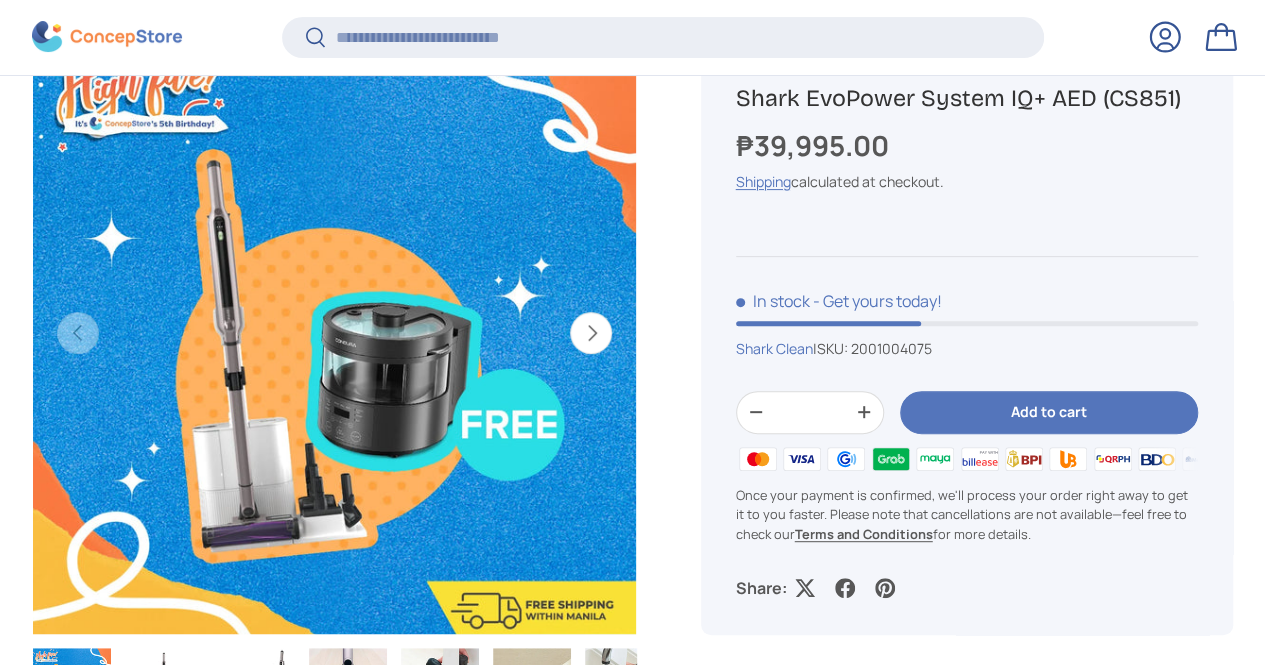 scroll, scrollTop: 0, scrollLeft: 0, axis: both 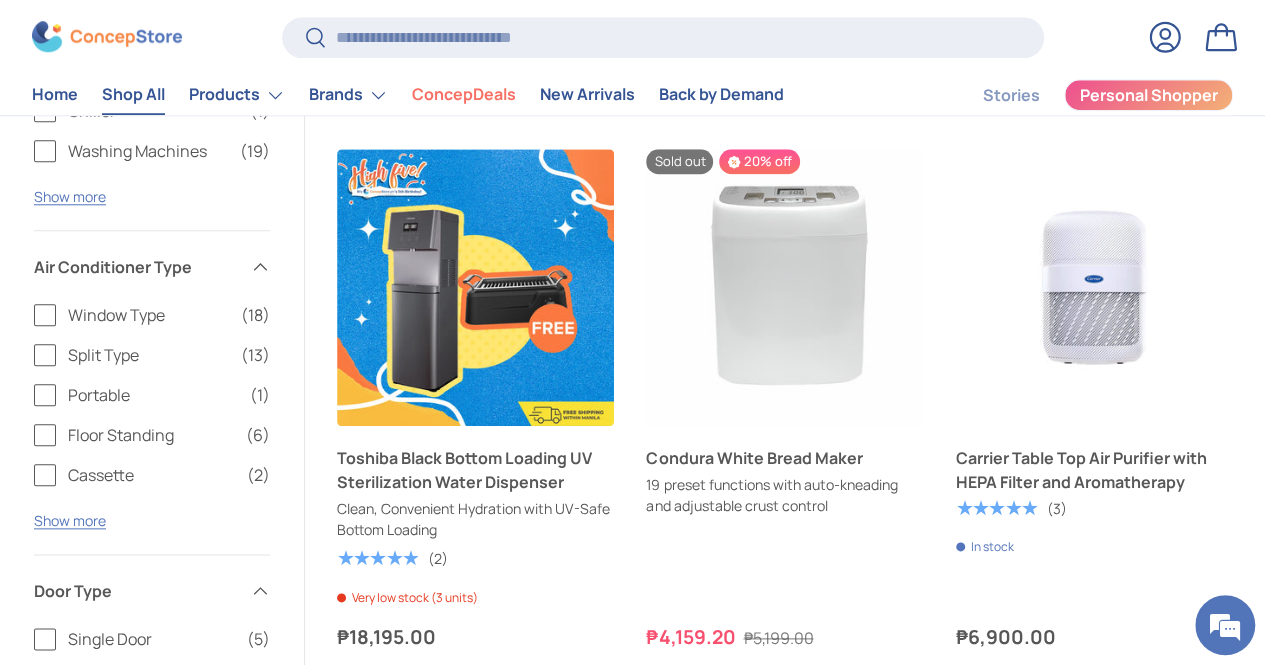 click at bounding box center [107, 37] 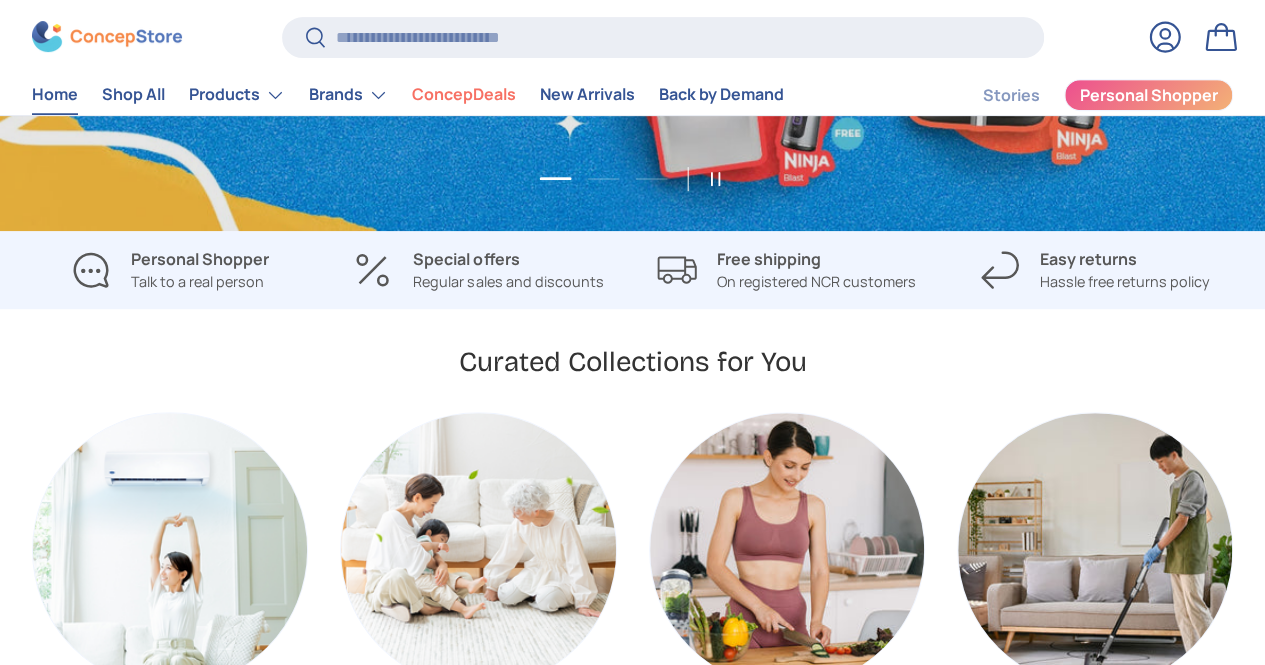 scroll, scrollTop: 582, scrollLeft: 0, axis: vertical 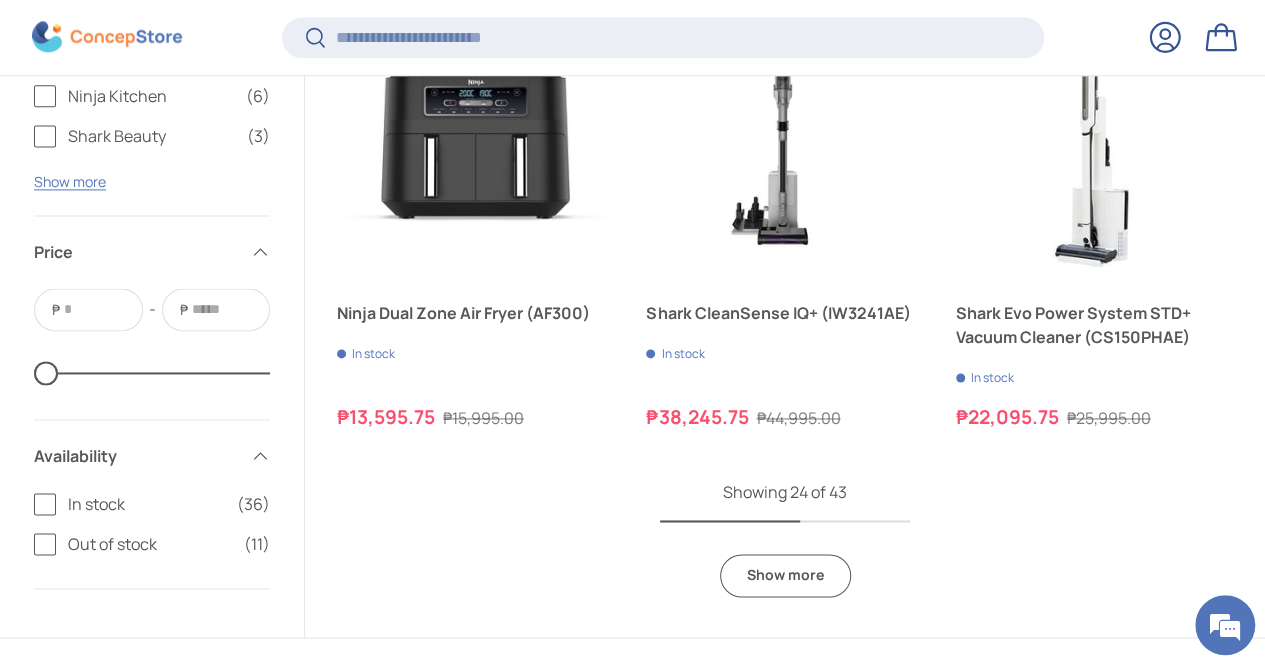 click on "35% off
Condura Infrared Barbecue Grill
Infrared indoor grill for fast, juicy, smoke-free cooking
★★★★★
(2)
In stock
₱7,149.35
₱10,999.00
Unit price
/
Unavailable
Add to cart
Add to cart
View details
Previous
Next" at bounding box center (785, -1553) 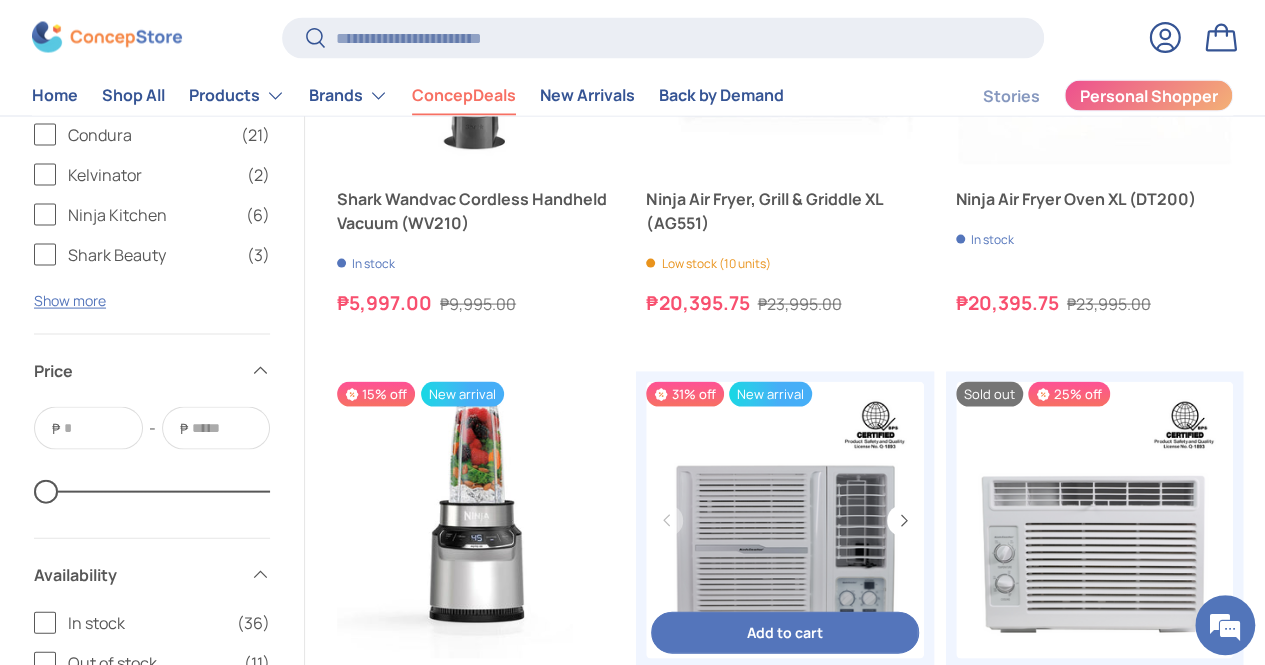 scroll, scrollTop: 5700, scrollLeft: 0, axis: vertical 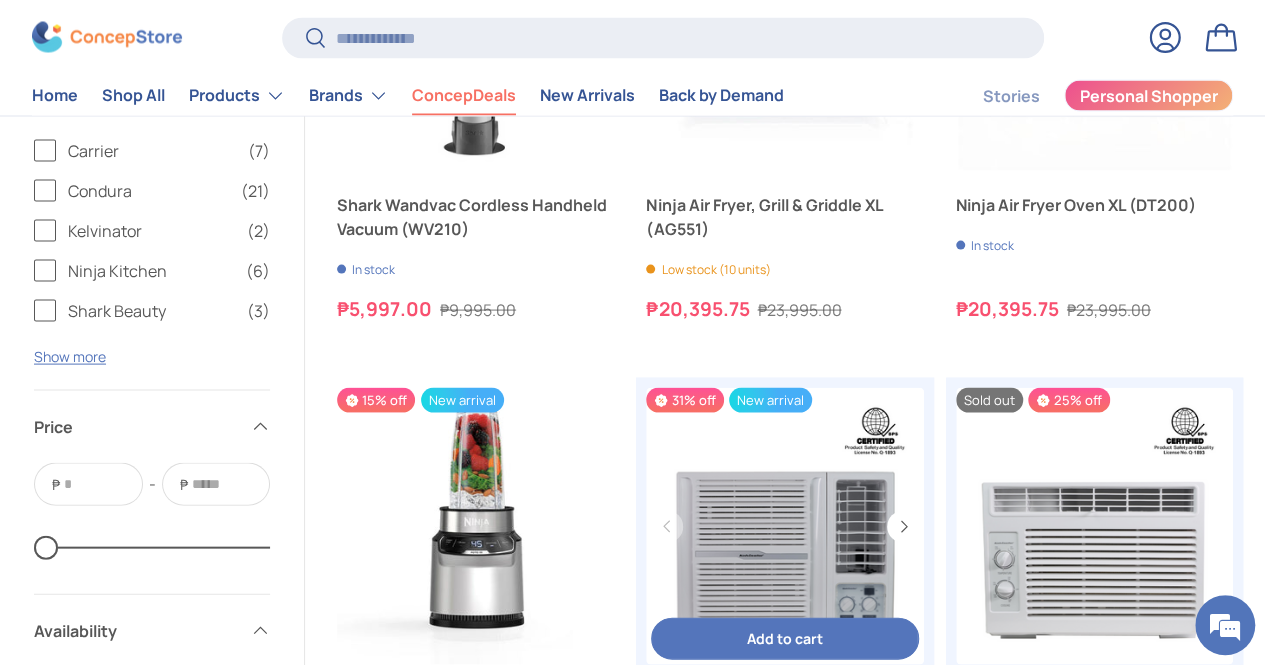 click at bounding box center (784, 526) 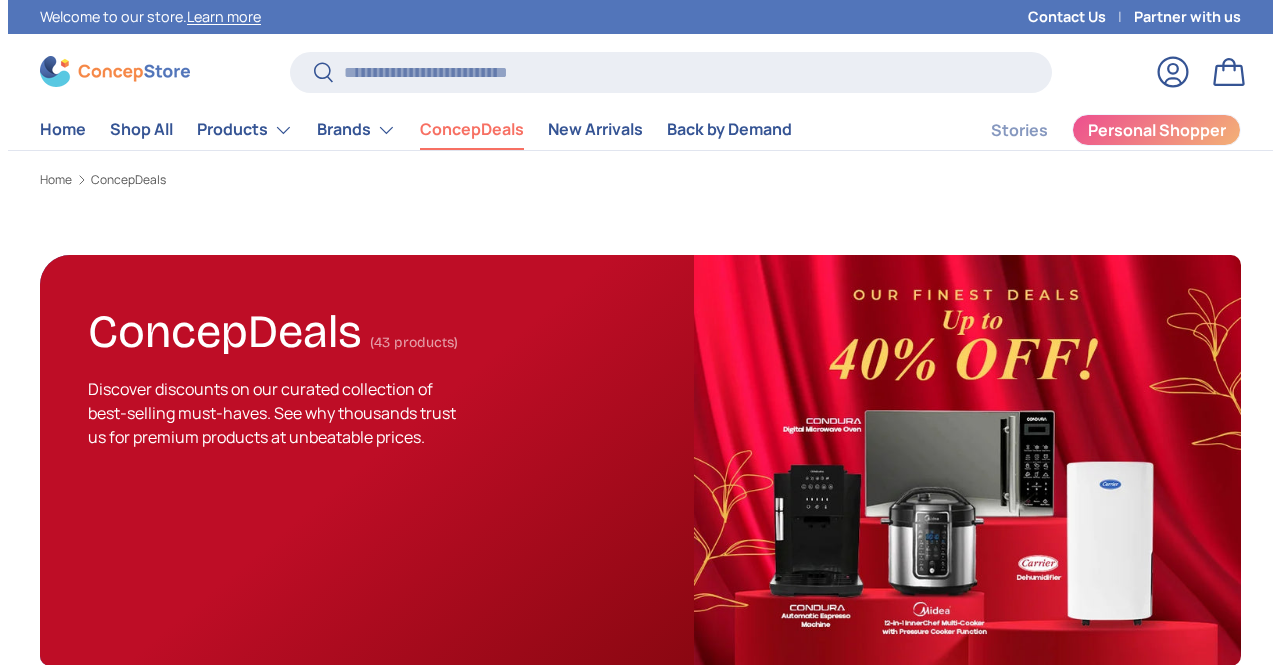 scroll, scrollTop: 0, scrollLeft: 0, axis: both 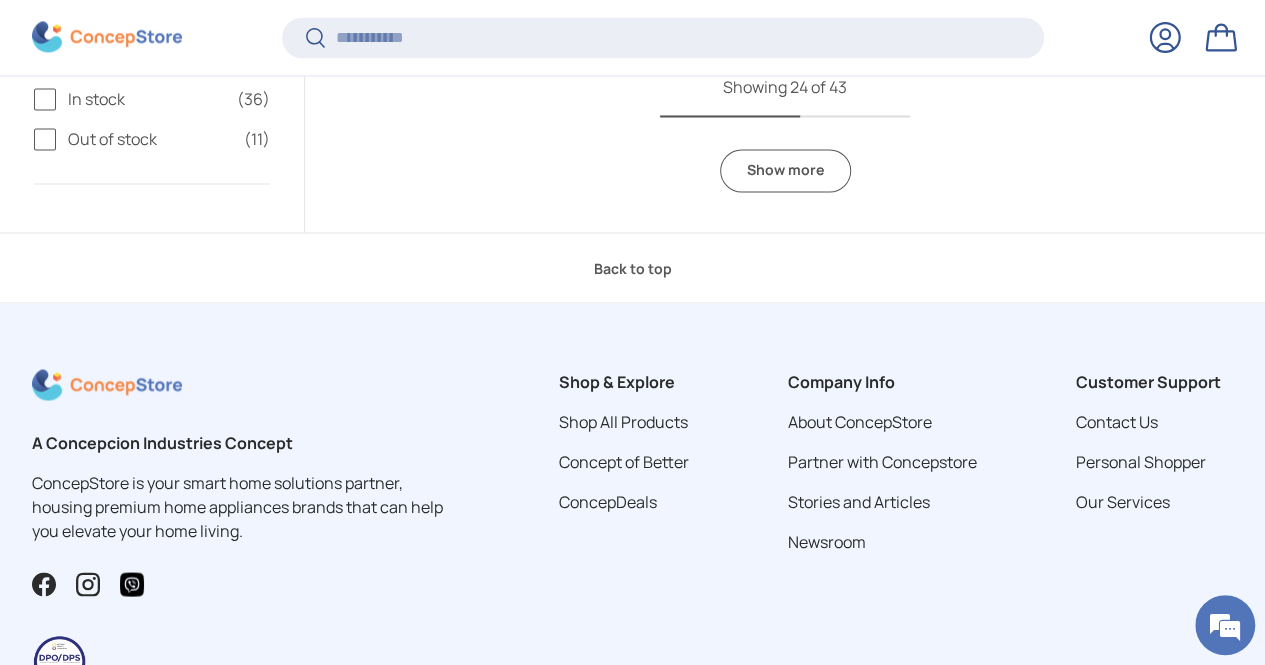 click on "Company Info
About ConcepStore
Partner with Concepstore
Stories and Articles
Newsroom" at bounding box center (882, 567) 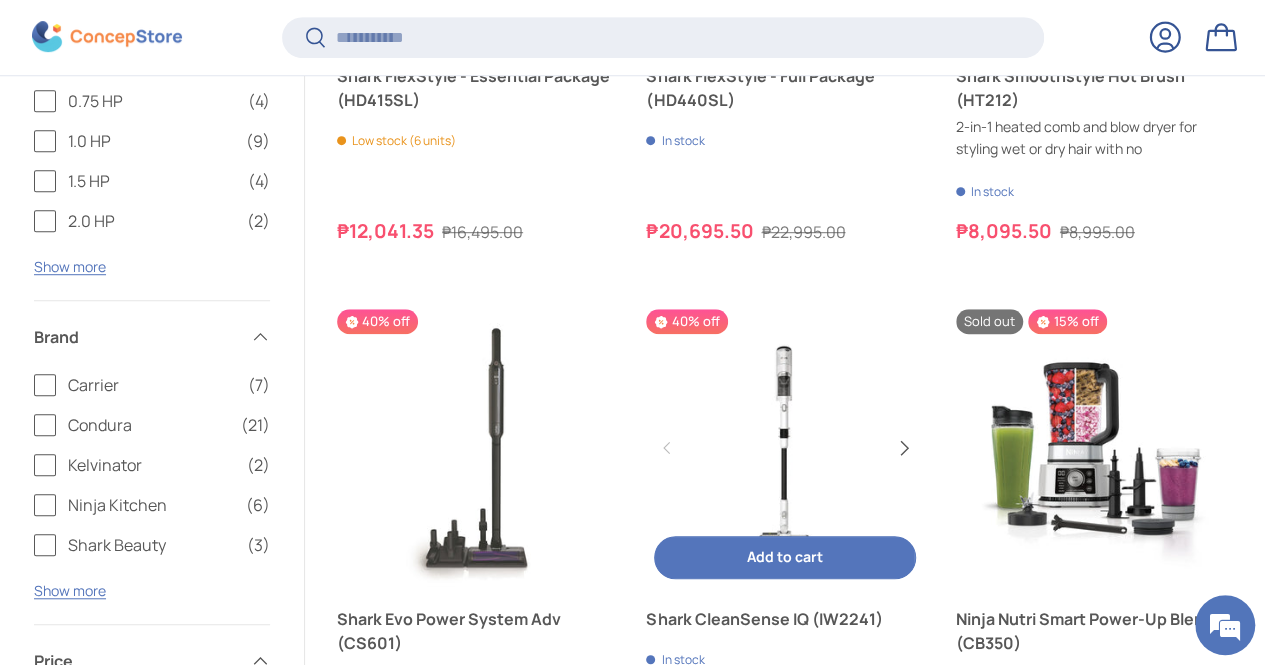 scroll, scrollTop: 4301, scrollLeft: 0, axis: vertical 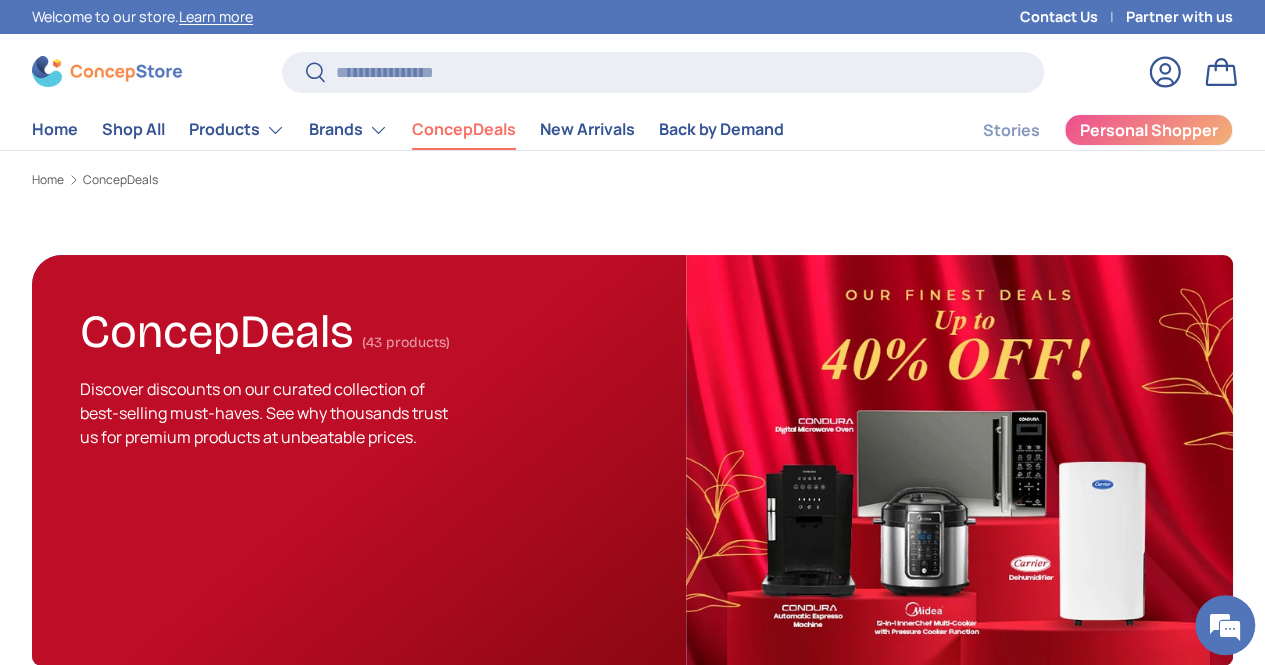 click at bounding box center [107, 71] 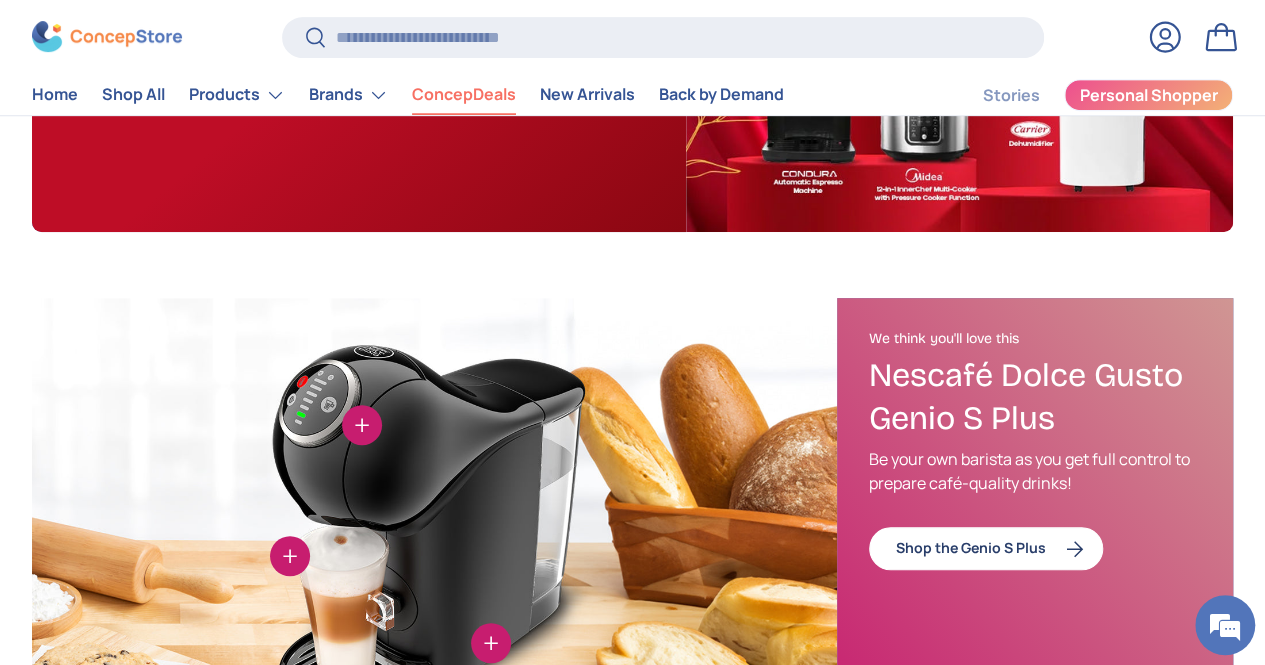 scroll, scrollTop: 600, scrollLeft: 0, axis: vertical 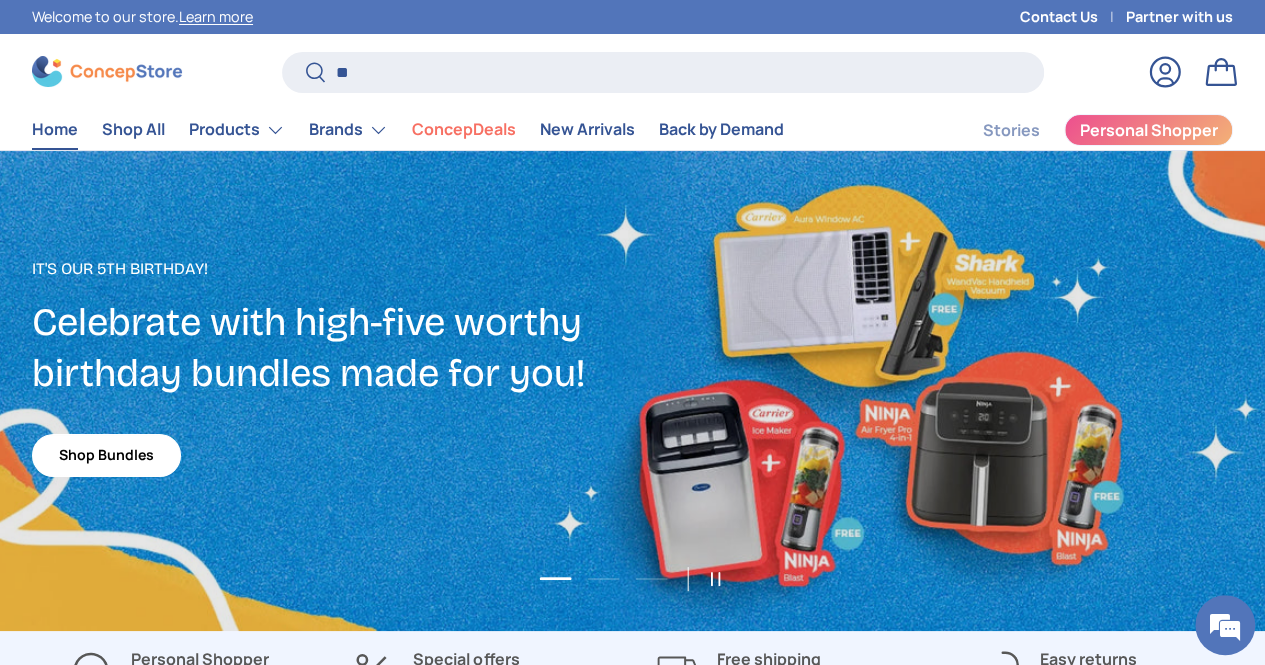 type on "*" 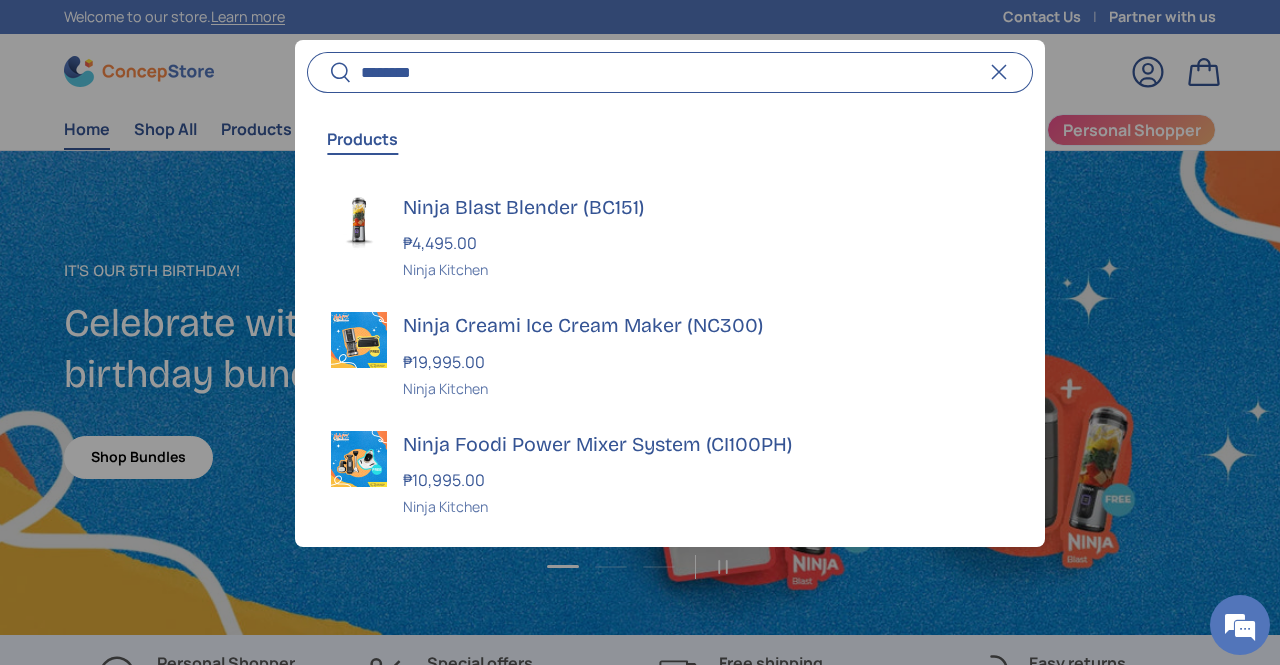 scroll, scrollTop: 5140, scrollLeft: 7690, axis: both 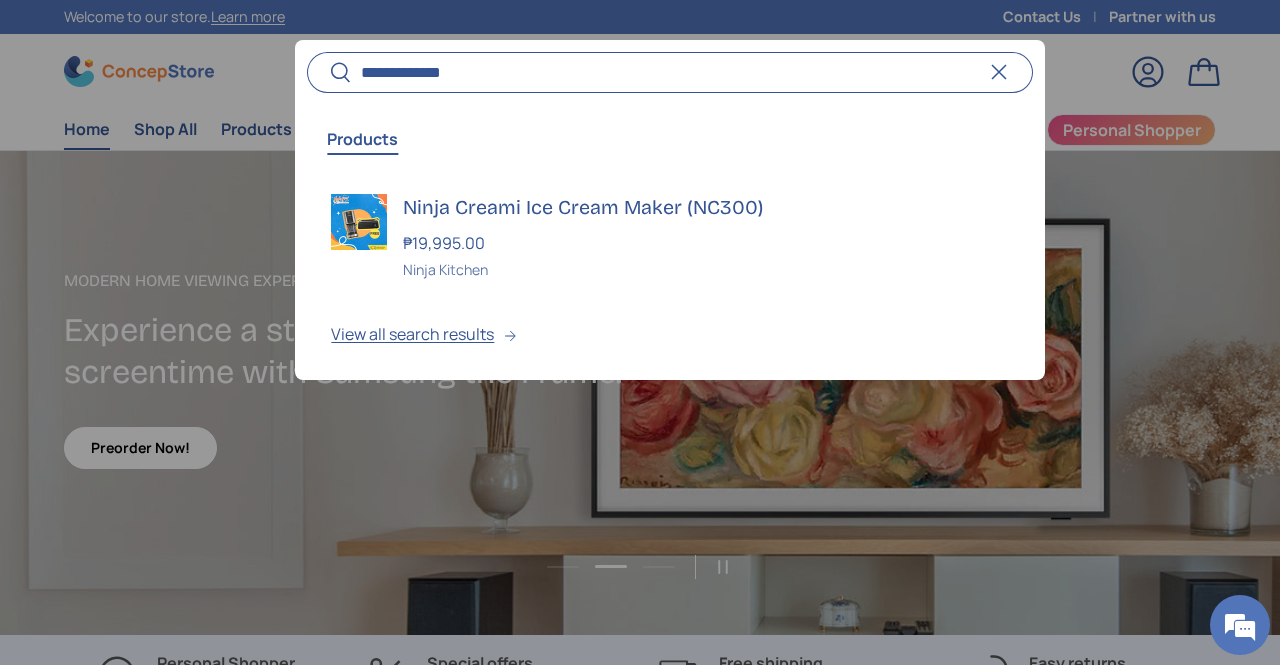 type on "**********" 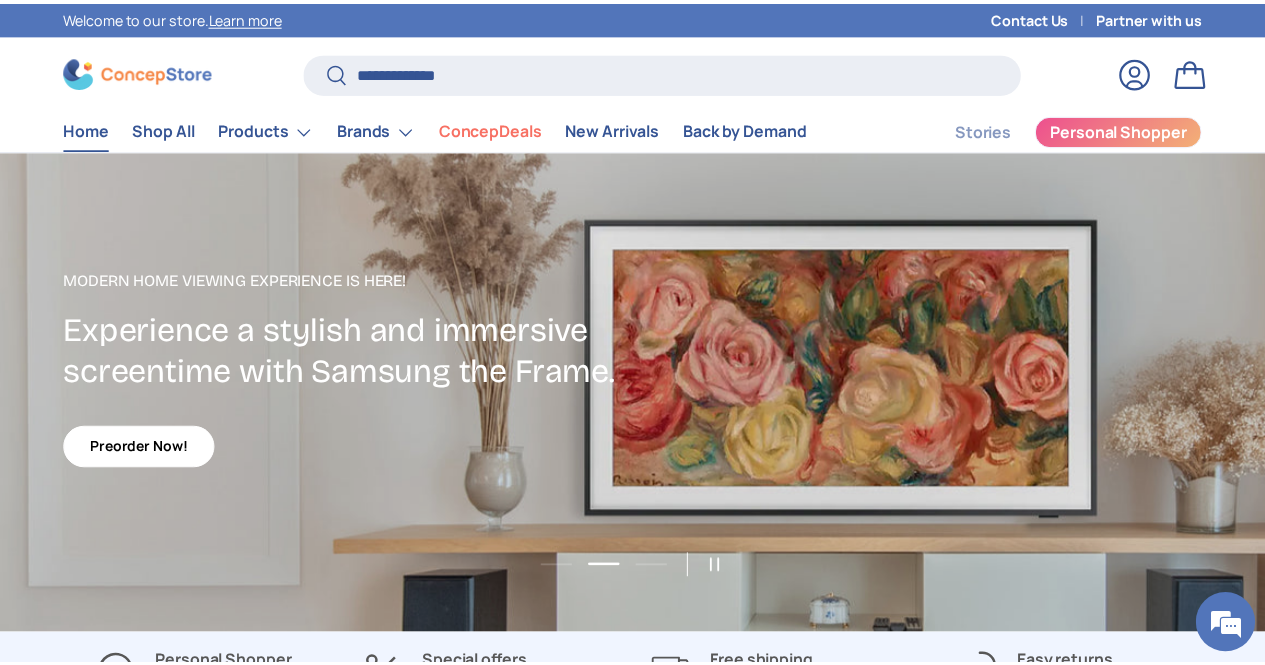 scroll, scrollTop: 0, scrollLeft: 1264, axis: horizontal 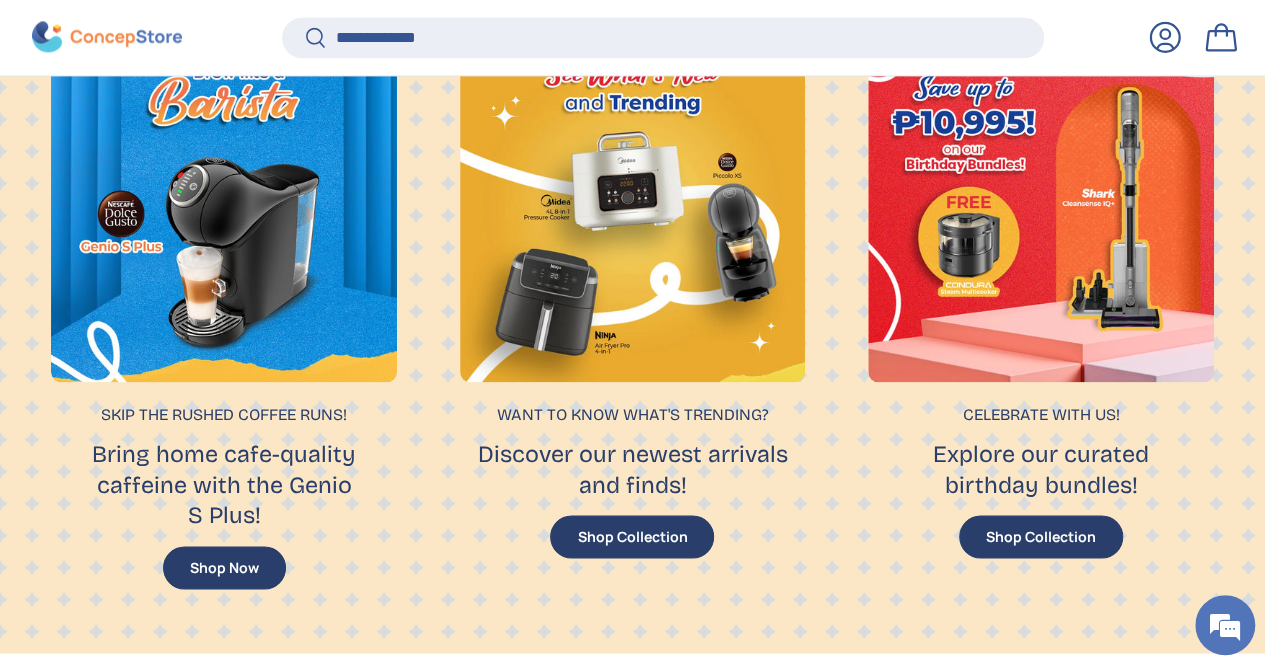 click on "Shop Collection" at bounding box center [1041, 536] 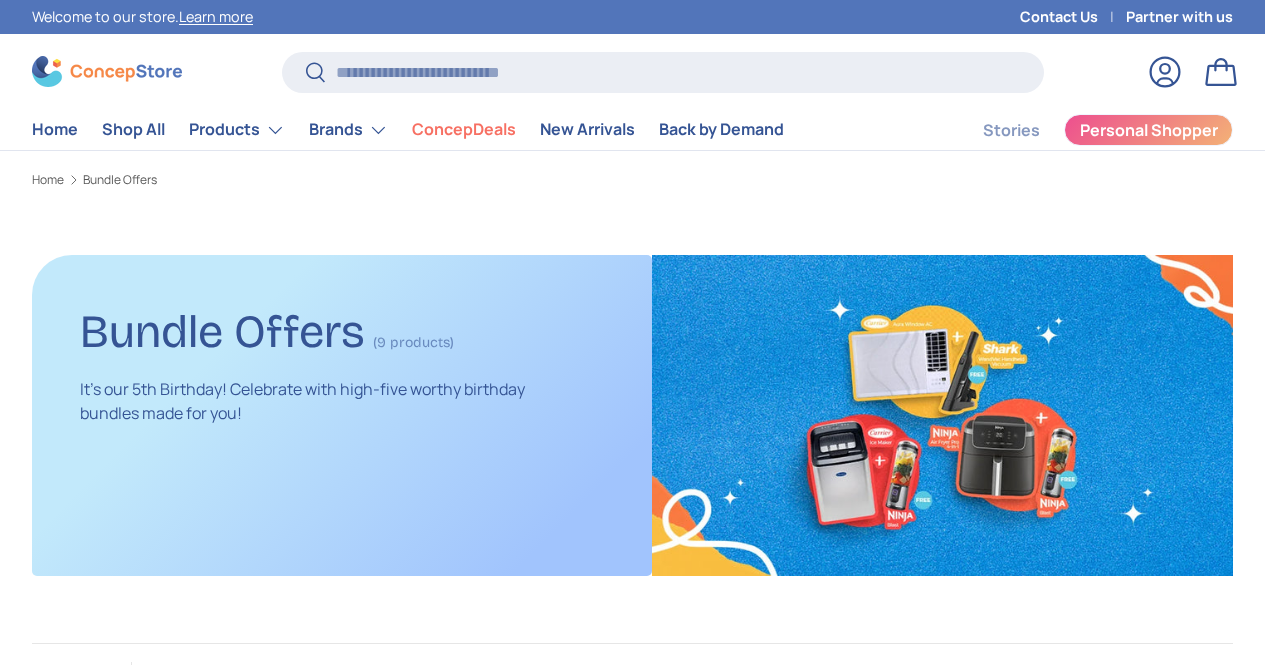 scroll, scrollTop: 500, scrollLeft: 0, axis: vertical 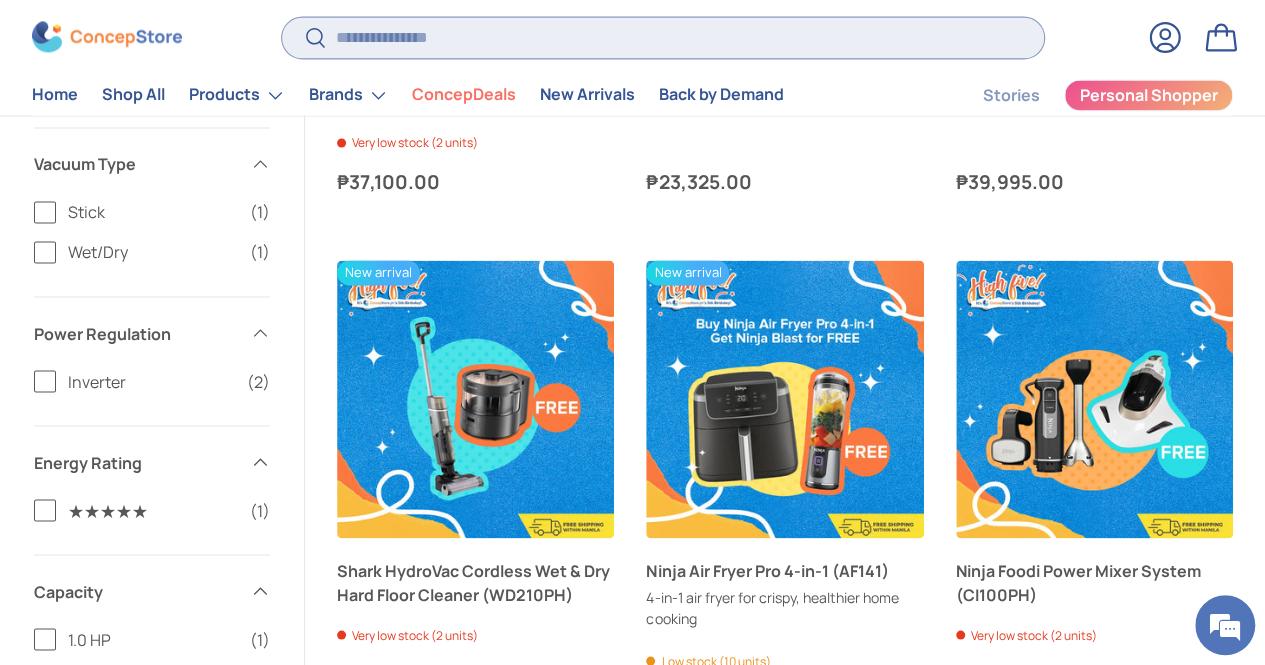 click on "Search" at bounding box center (663, 37) 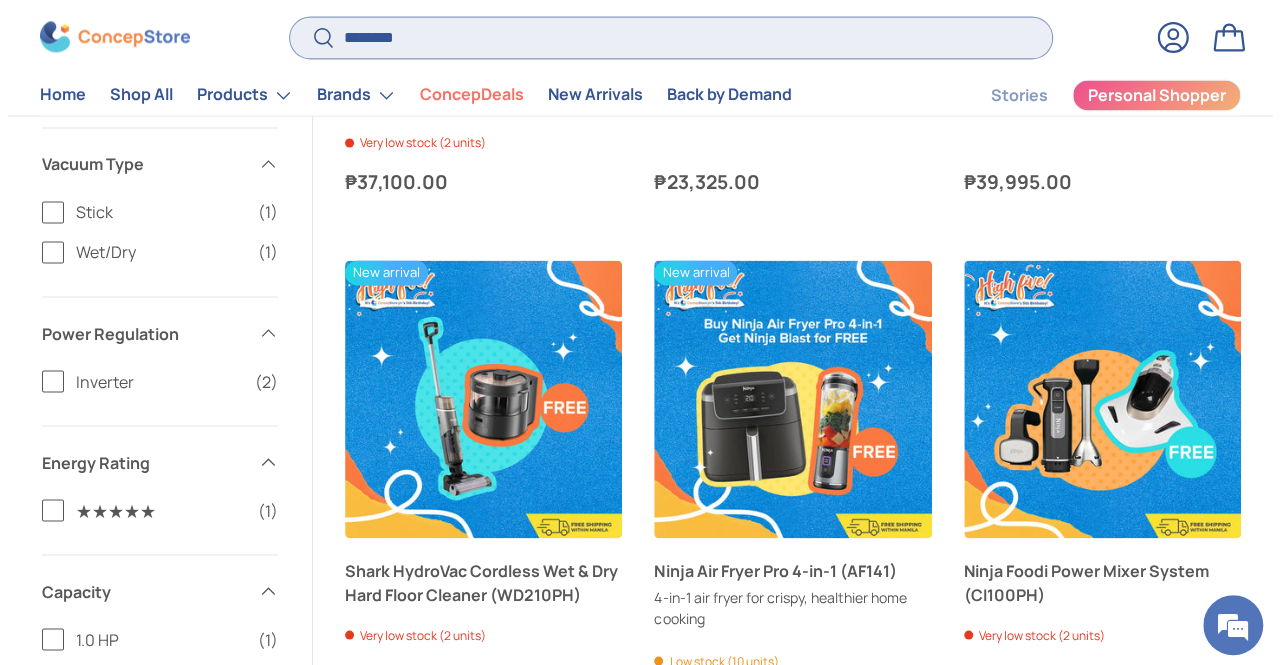 scroll, scrollTop: 1596, scrollLeft: 0, axis: vertical 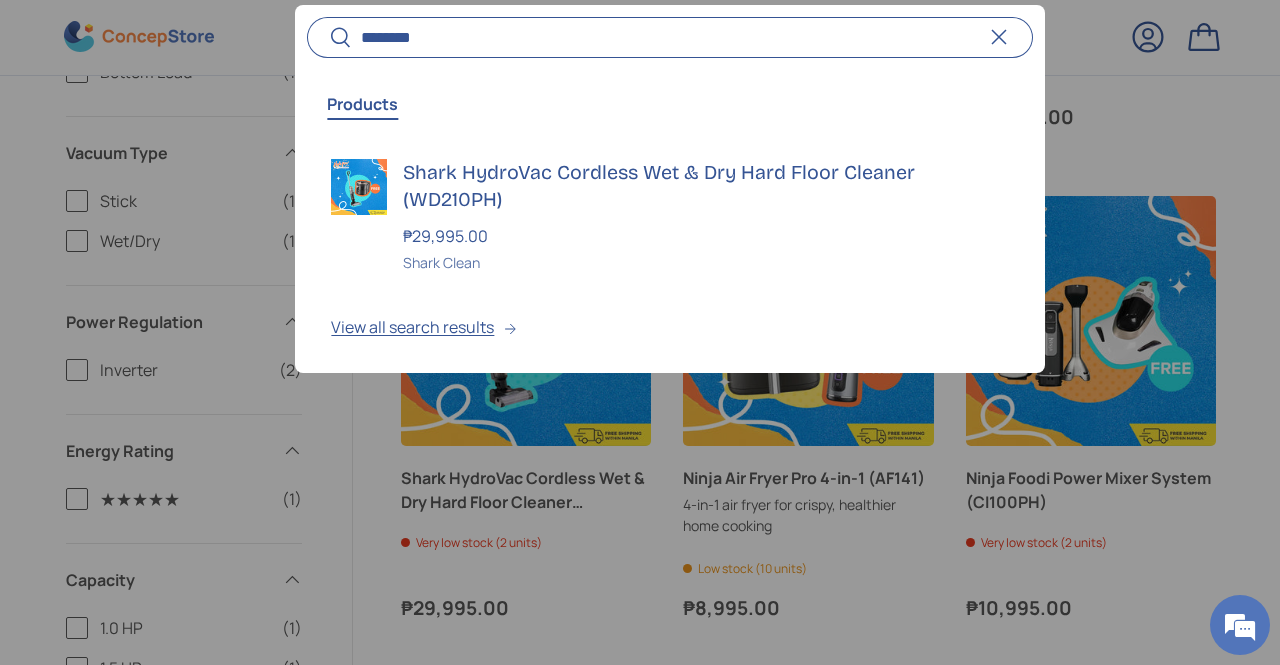 type on "********" 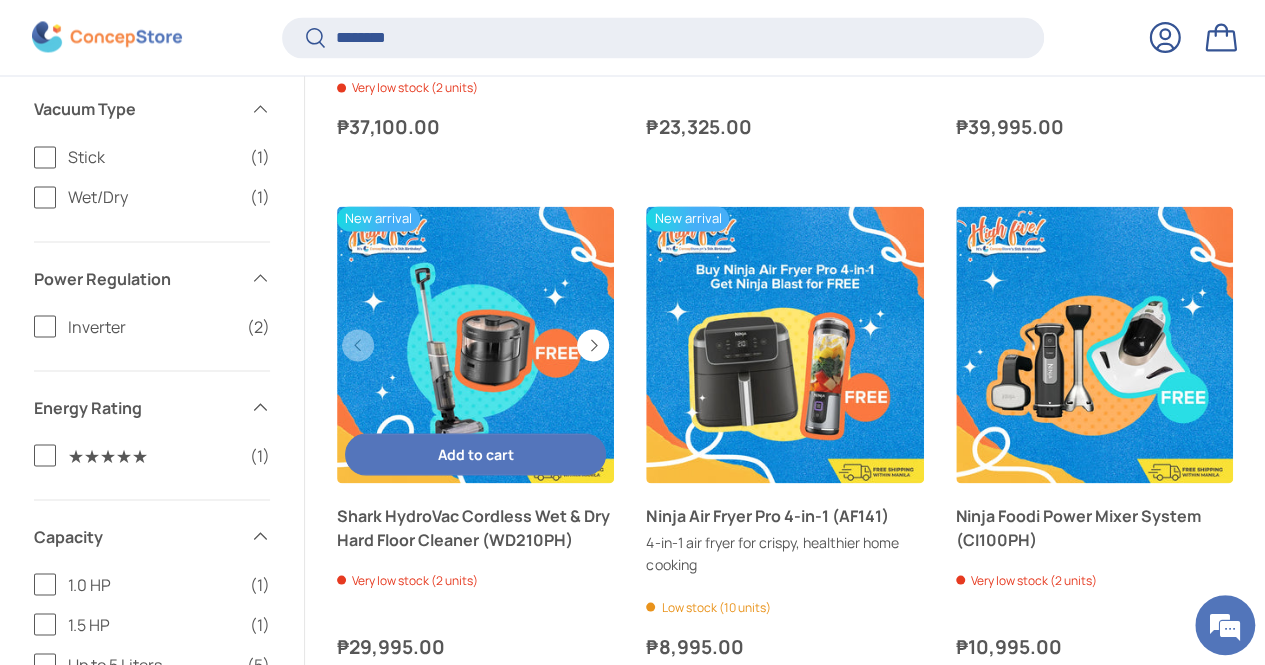 scroll, scrollTop: 1693, scrollLeft: 0, axis: vertical 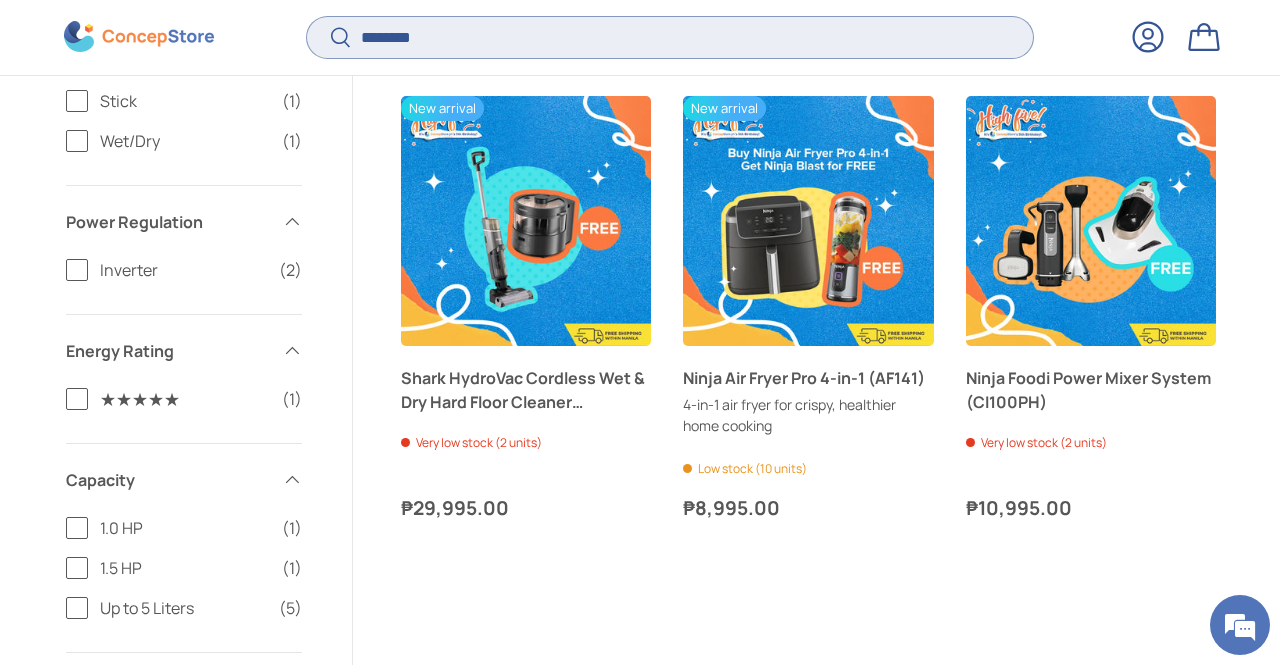 click on "********" at bounding box center [669, 37] 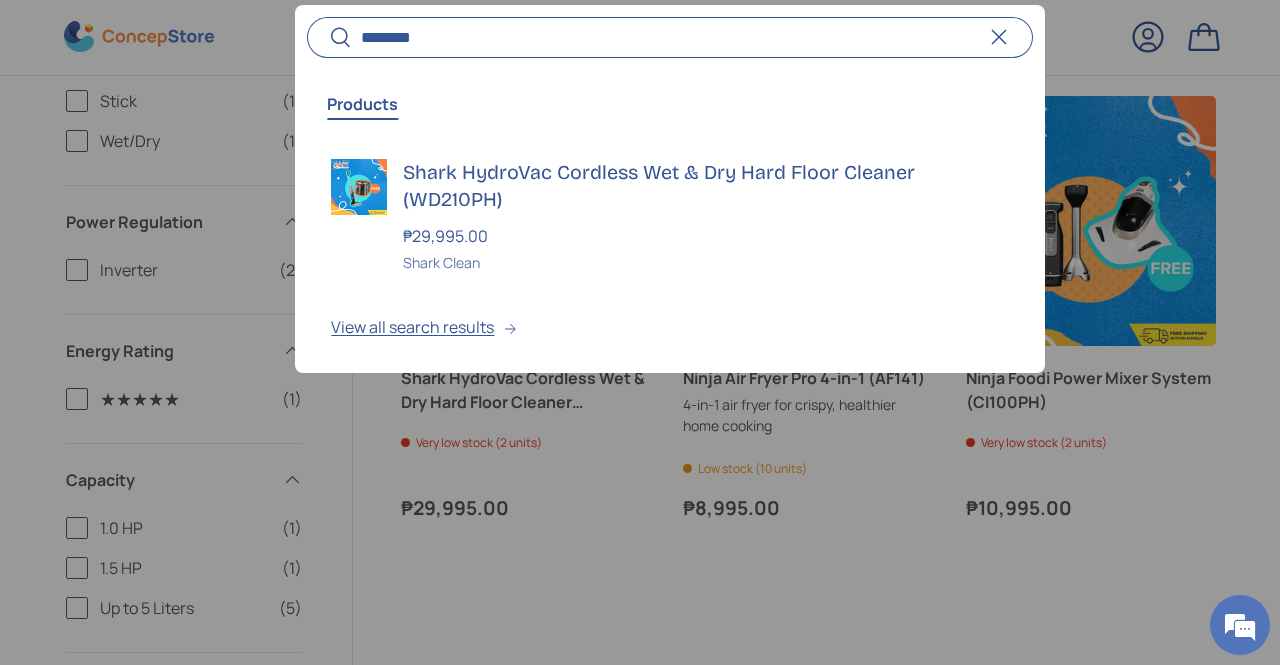 click at bounding box center [640, 332] 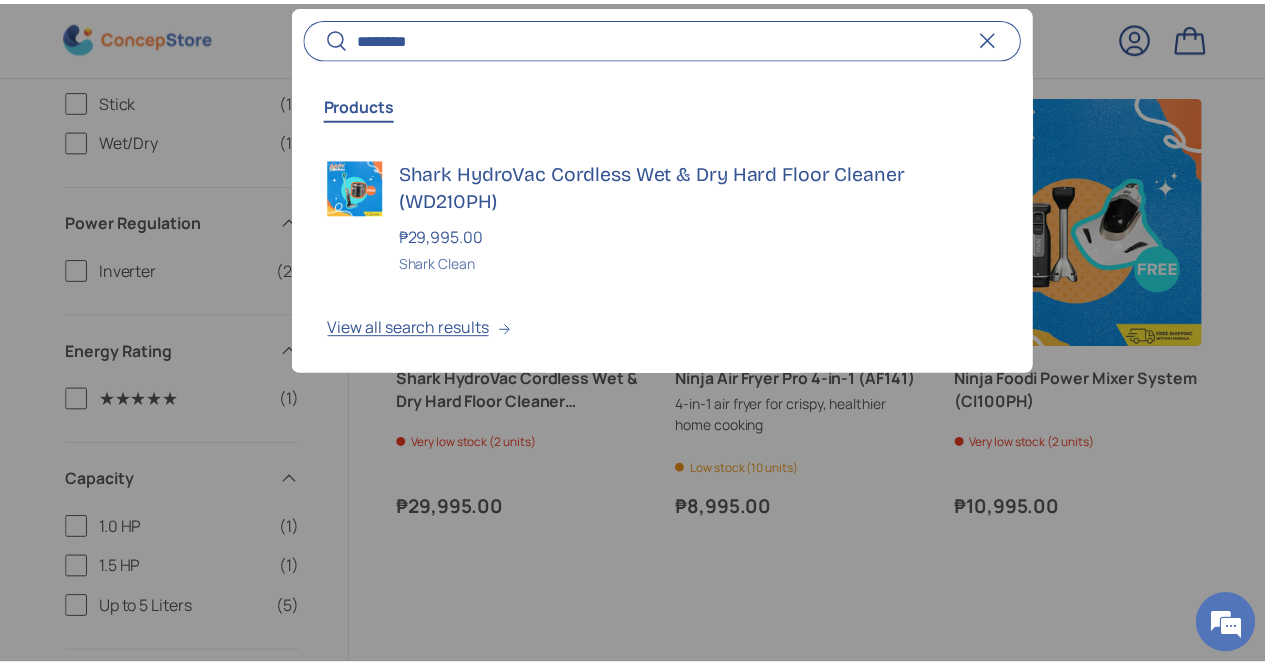 scroll, scrollTop: 1693, scrollLeft: 0, axis: vertical 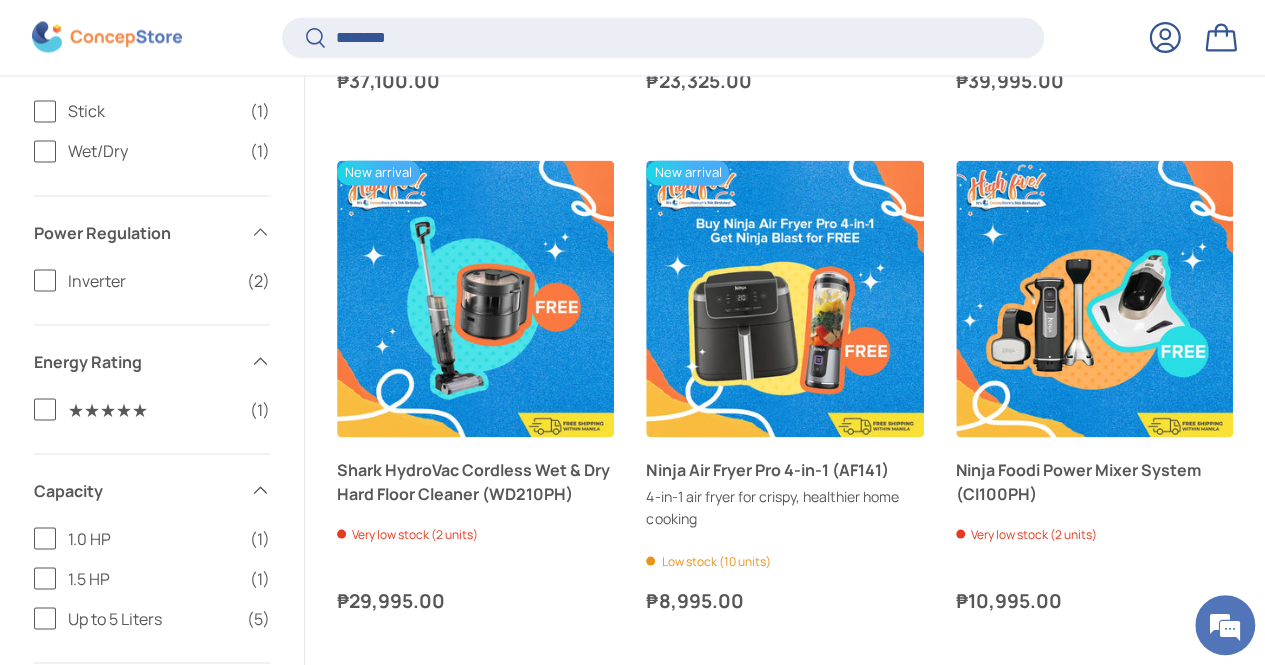 click at bounding box center [107, 37] 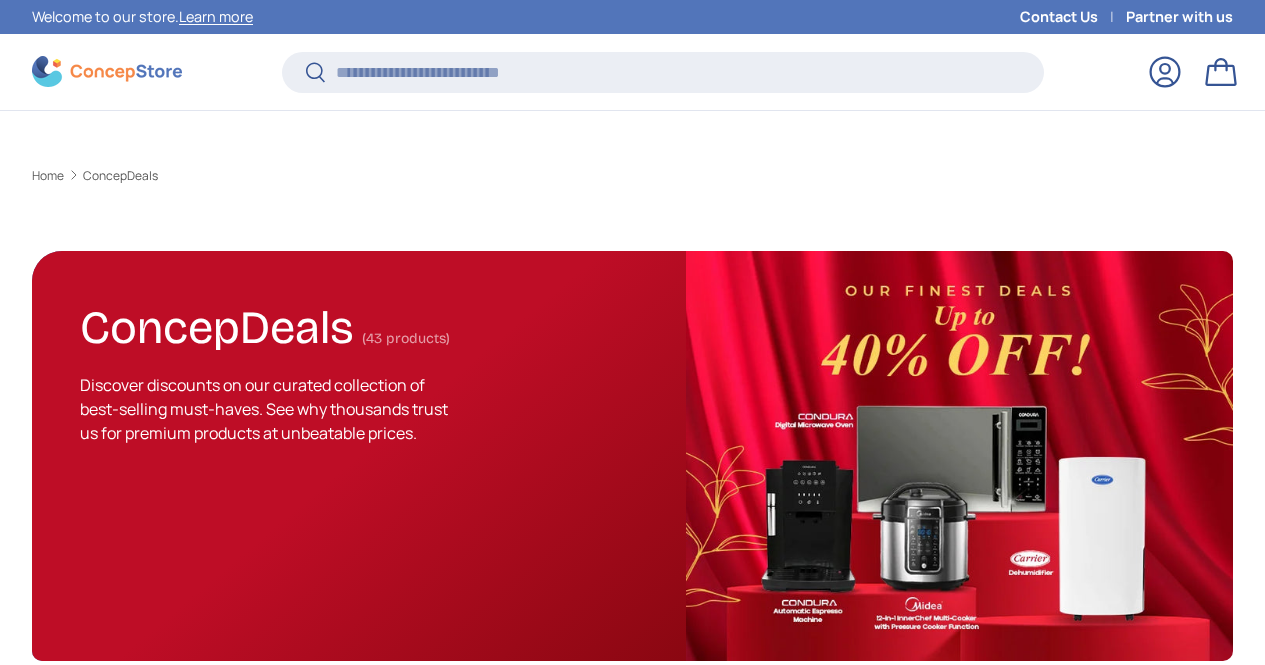 scroll, scrollTop: 1195, scrollLeft: 0, axis: vertical 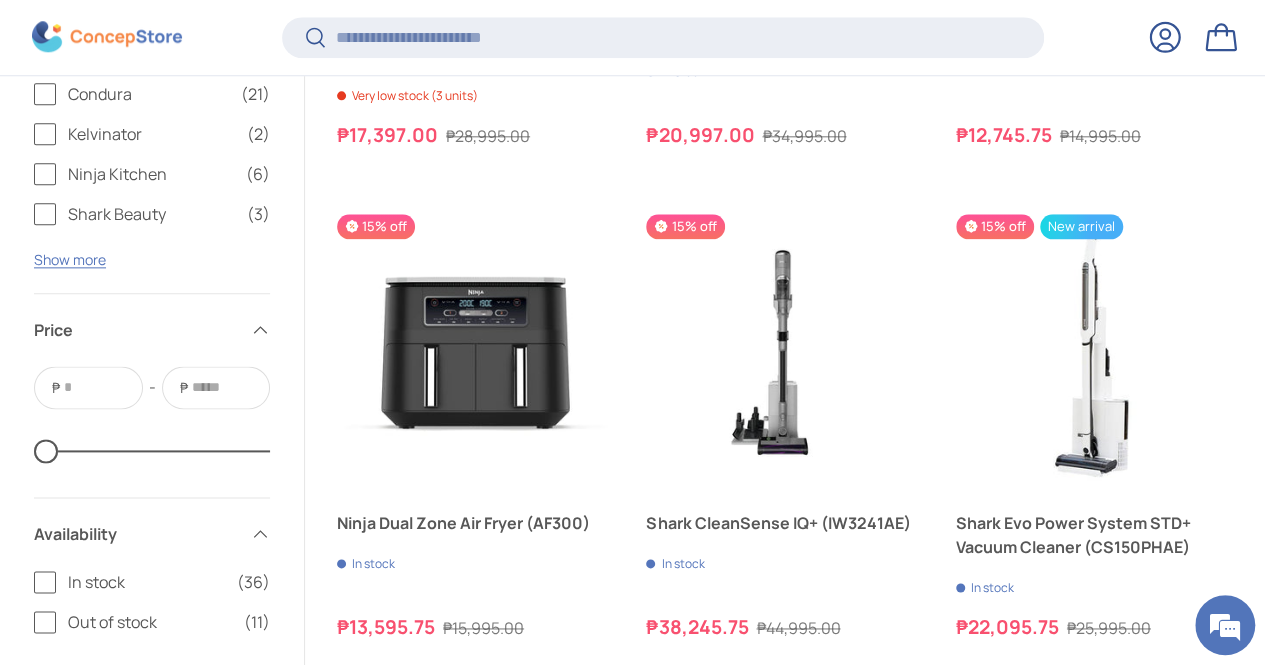 click on "Show more" at bounding box center [785, 785] 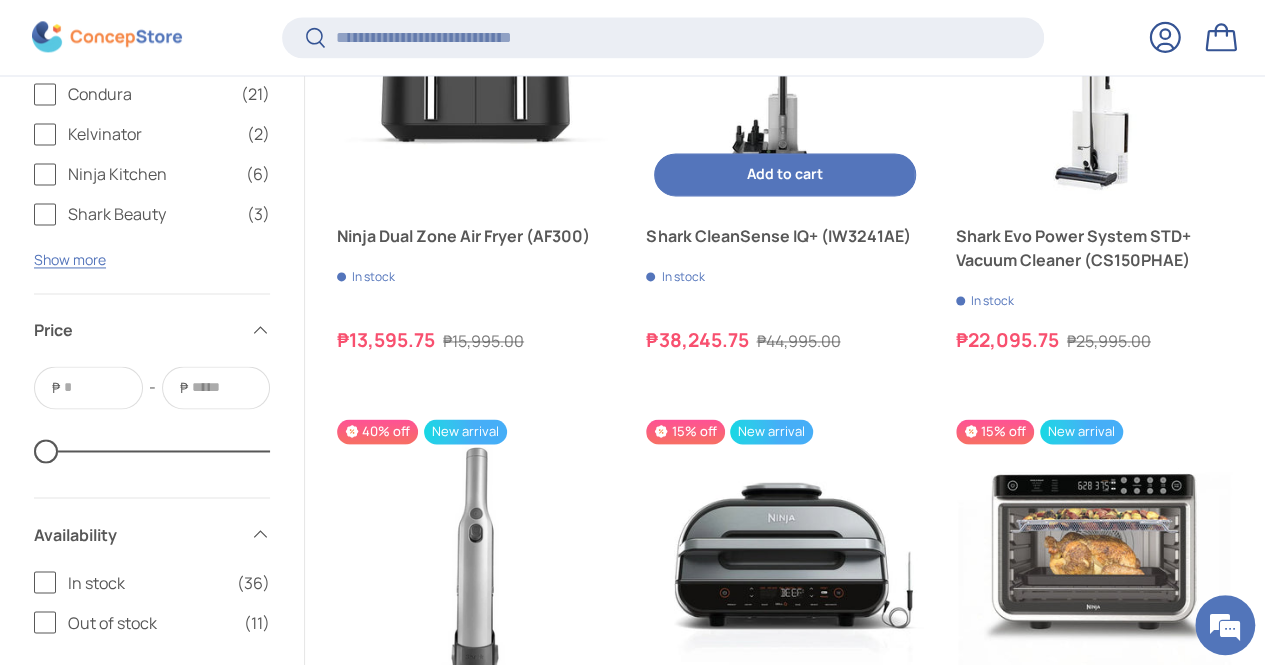 scroll, scrollTop: 5386, scrollLeft: 0, axis: vertical 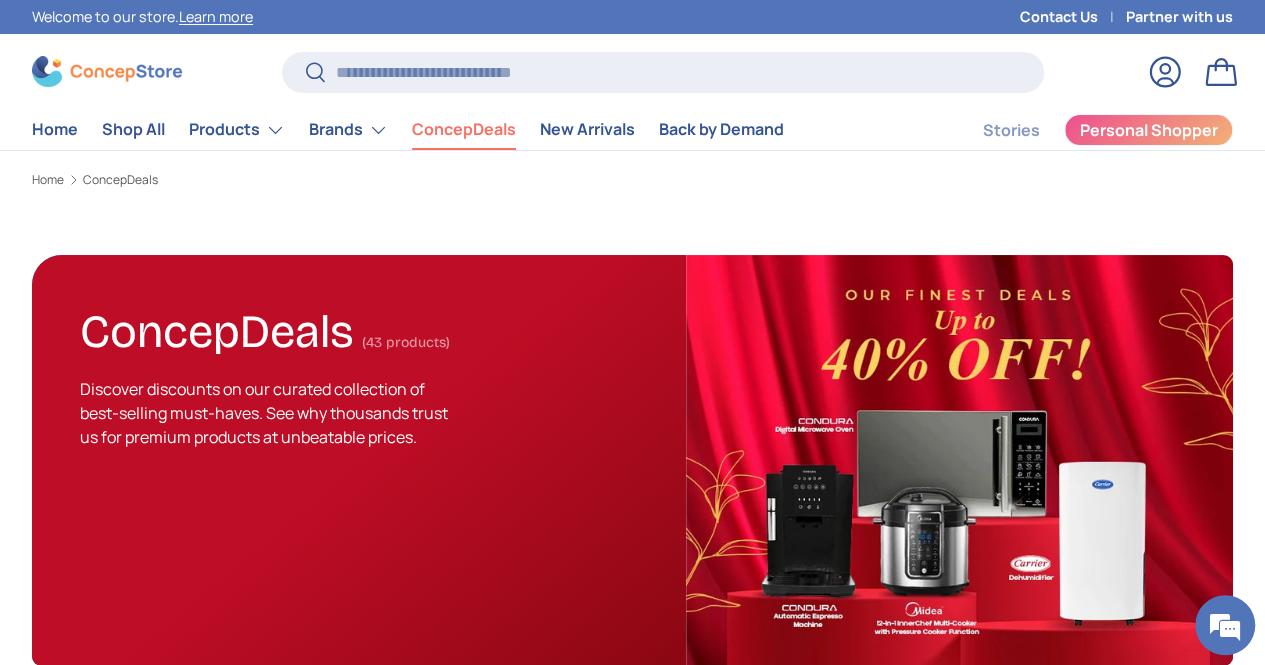 click at bounding box center (107, 71) 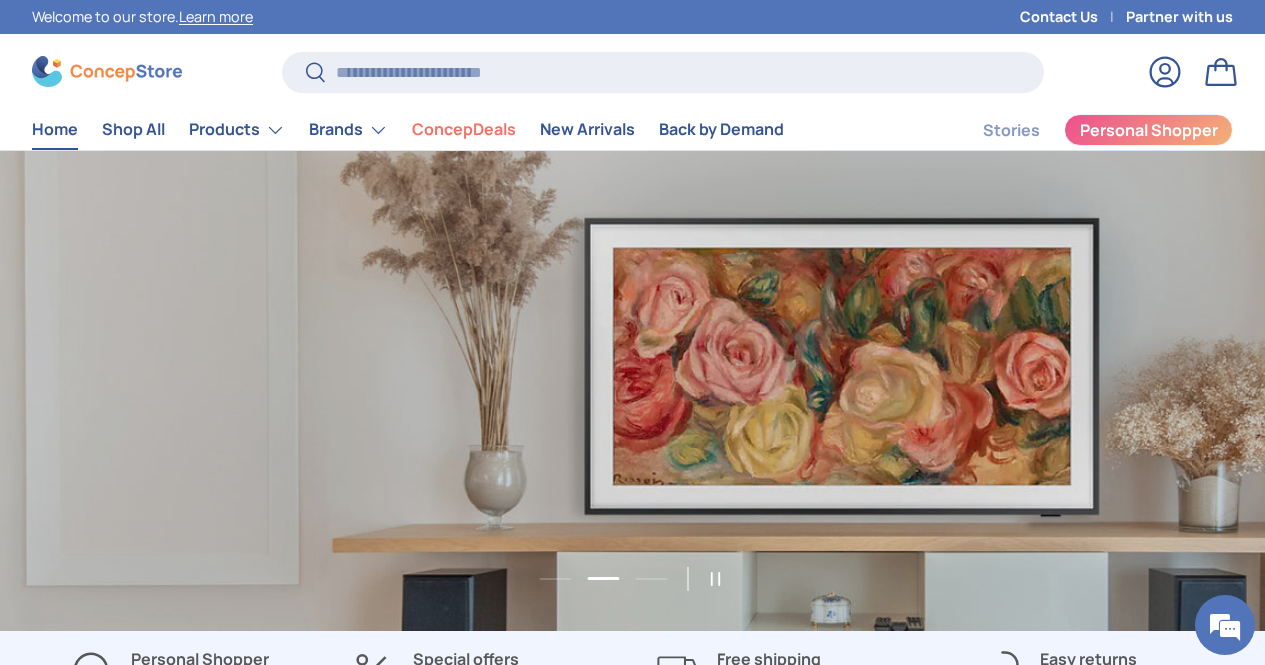 scroll, scrollTop: 0, scrollLeft: 0, axis: both 